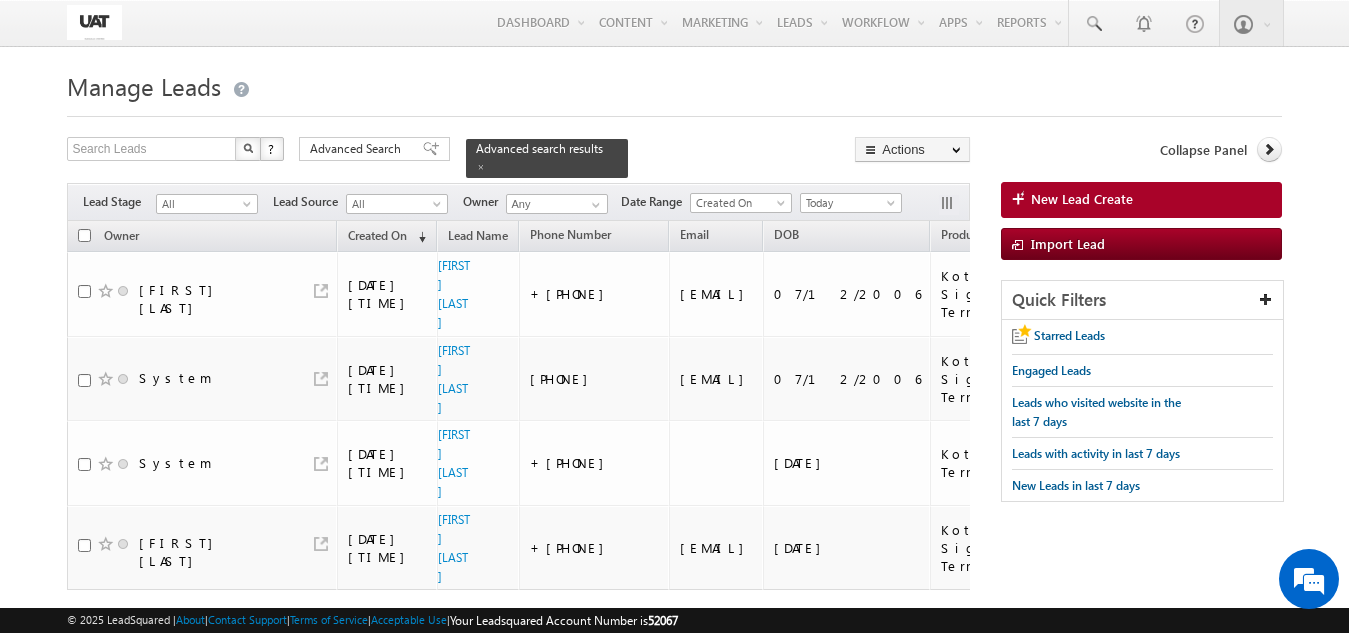 scroll, scrollTop: 0, scrollLeft: 0, axis: both 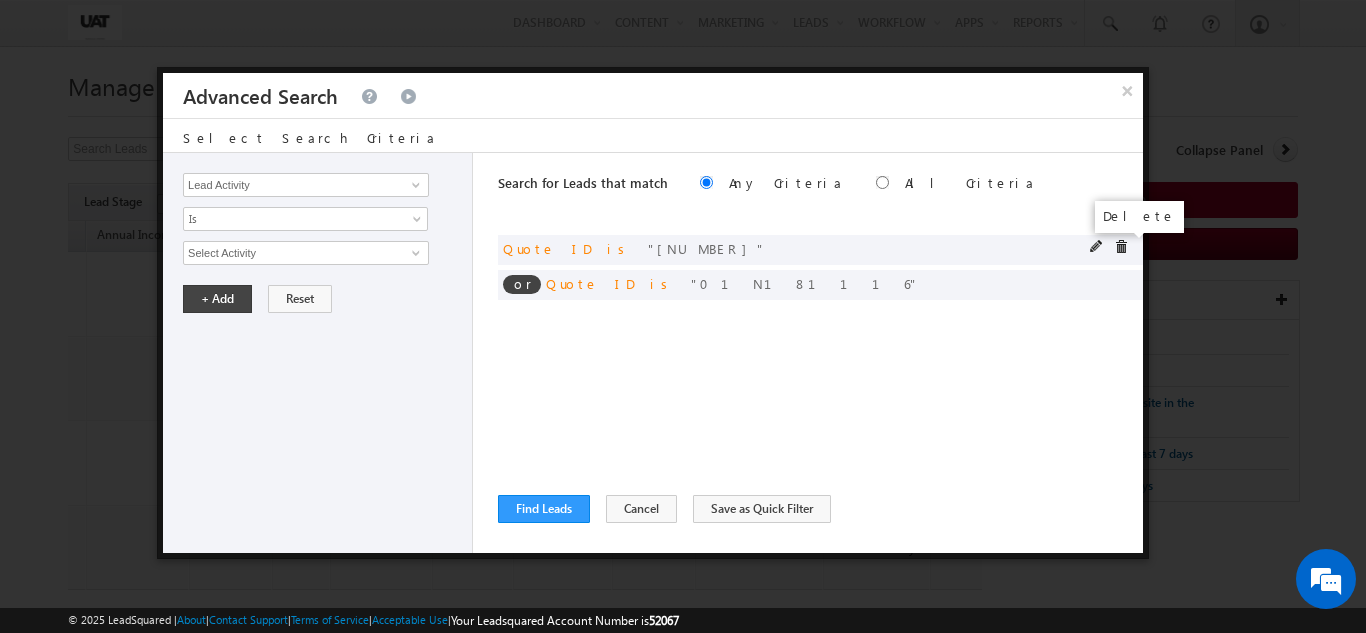 click at bounding box center (1121, 247) 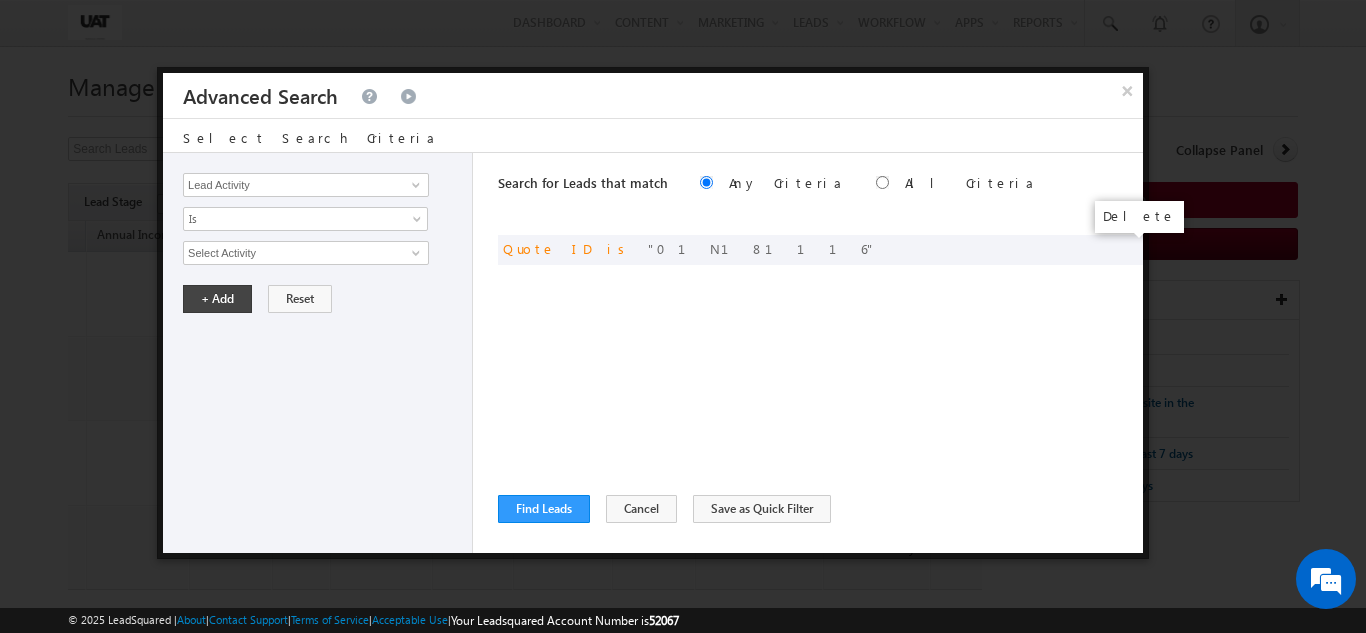 click at bounding box center (0, 0) 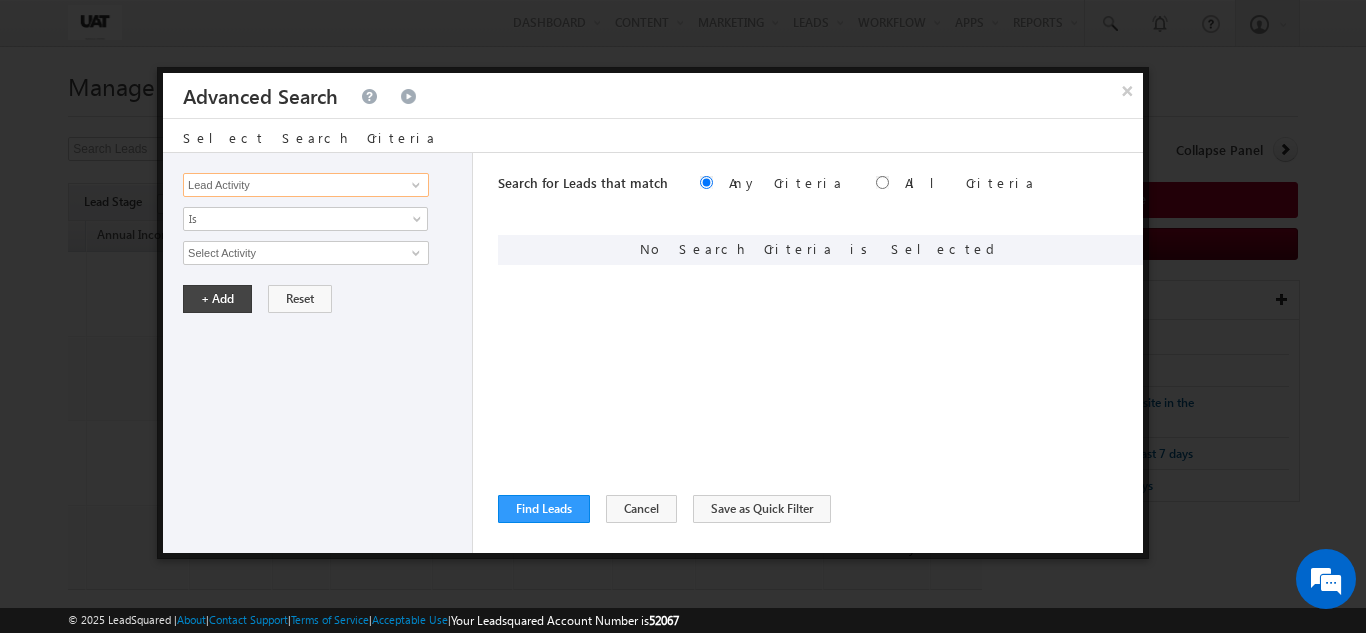 click on "Lead Activity" at bounding box center [306, 185] 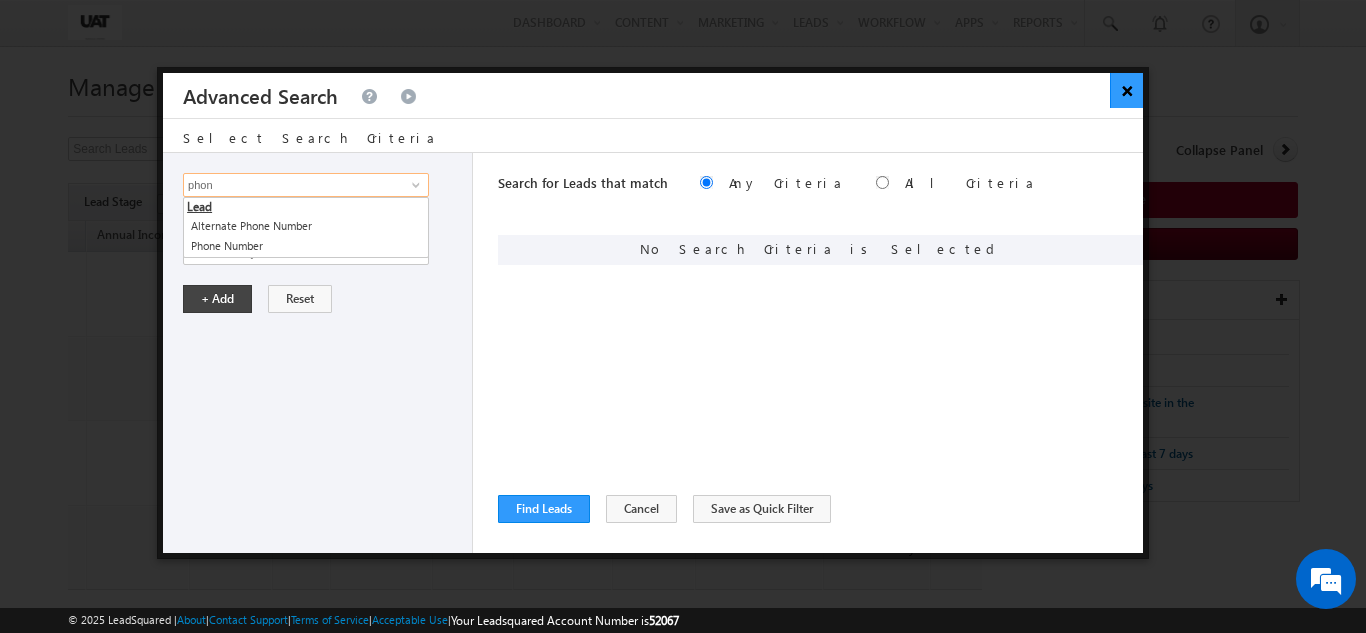 type on "phon" 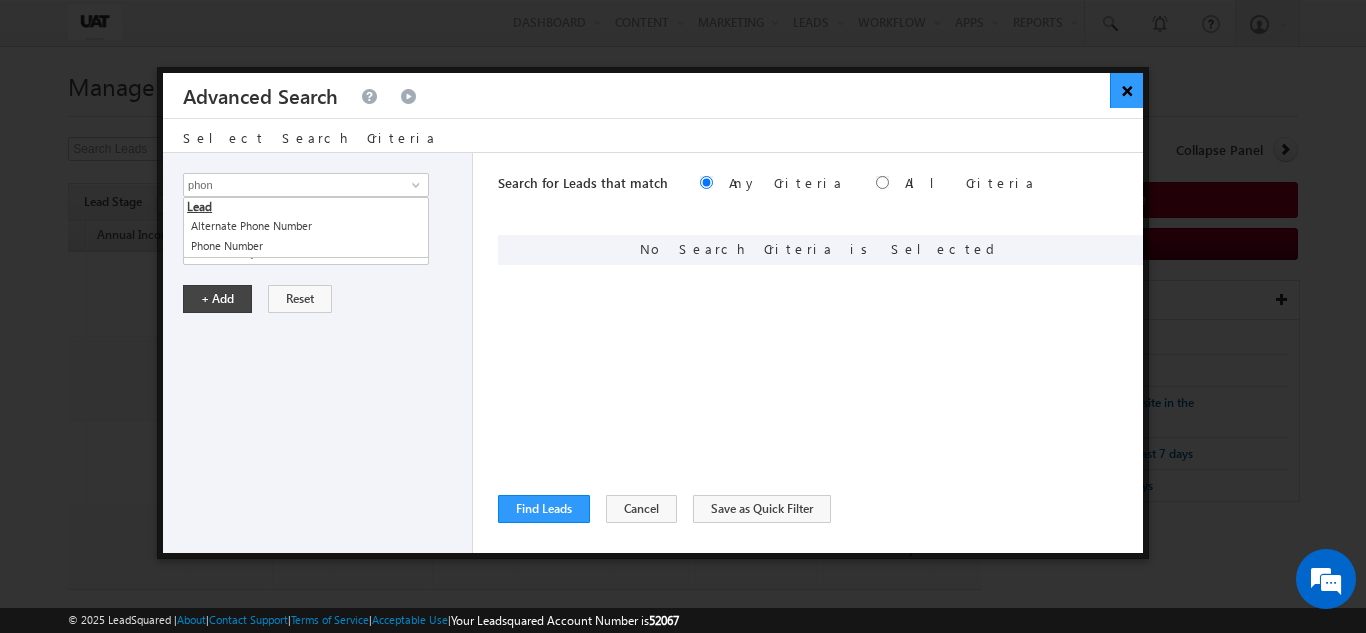 type 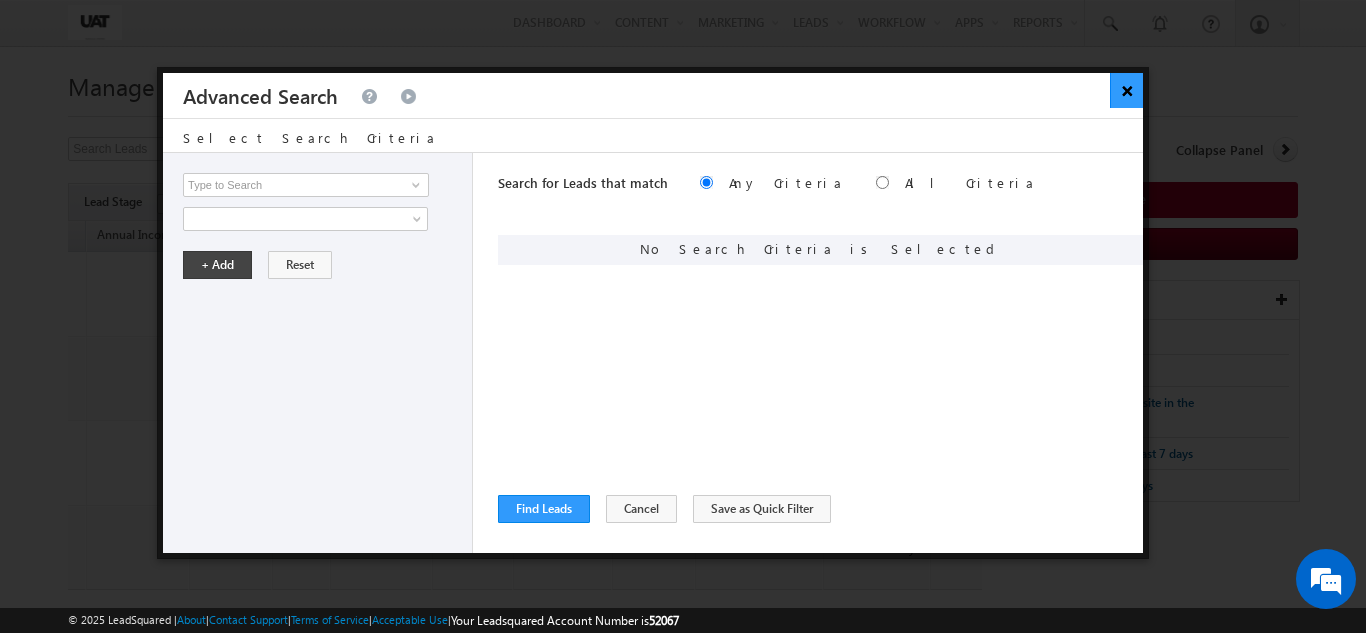 click on "×" at bounding box center (1126, 90) 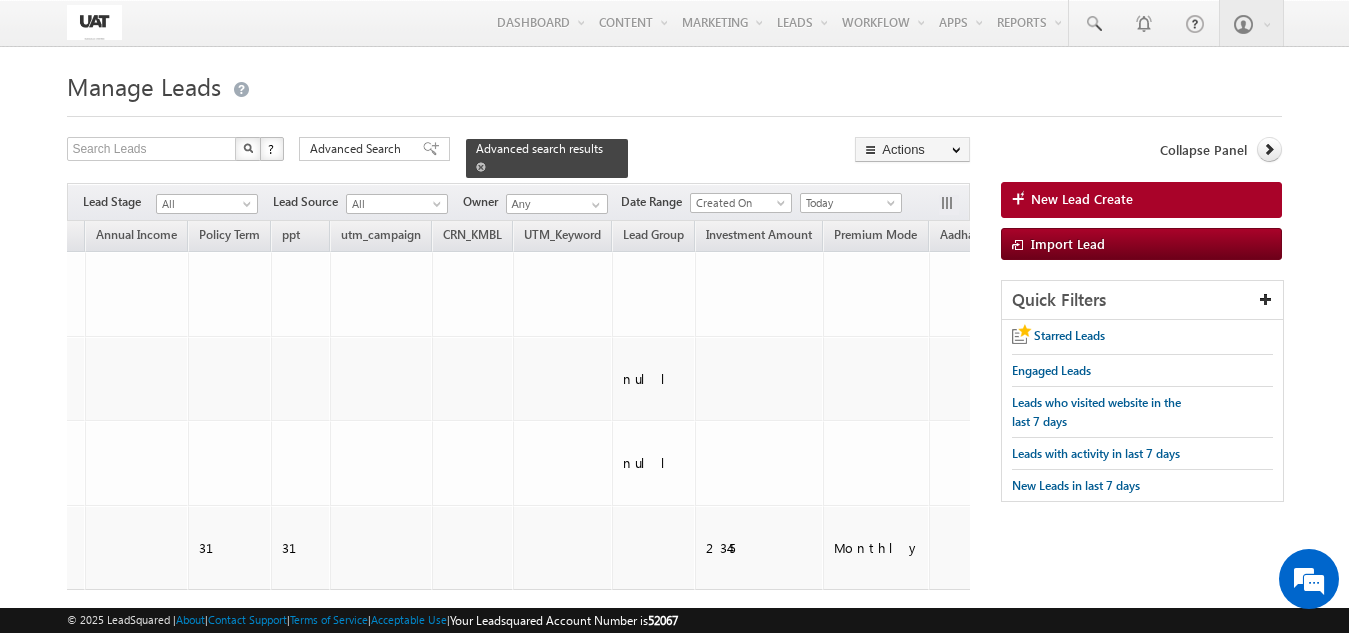 click at bounding box center (481, 167) 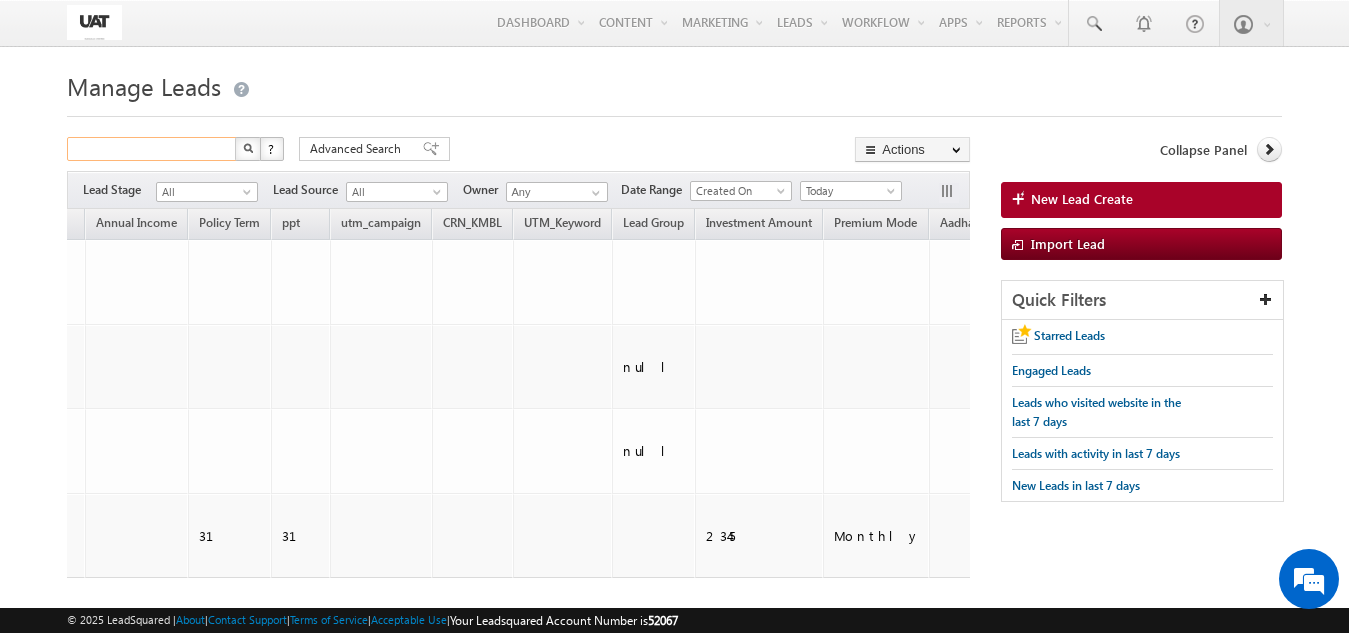 click at bounding box center [152, 149] 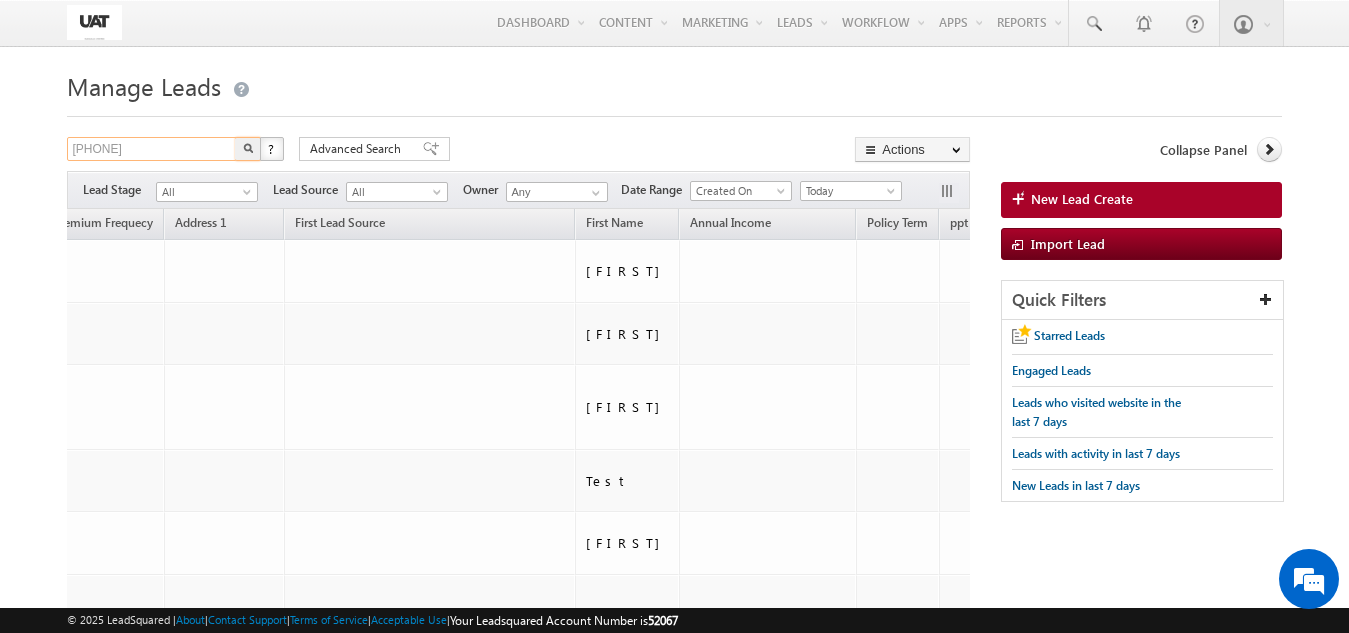 type on "[PHONE]" 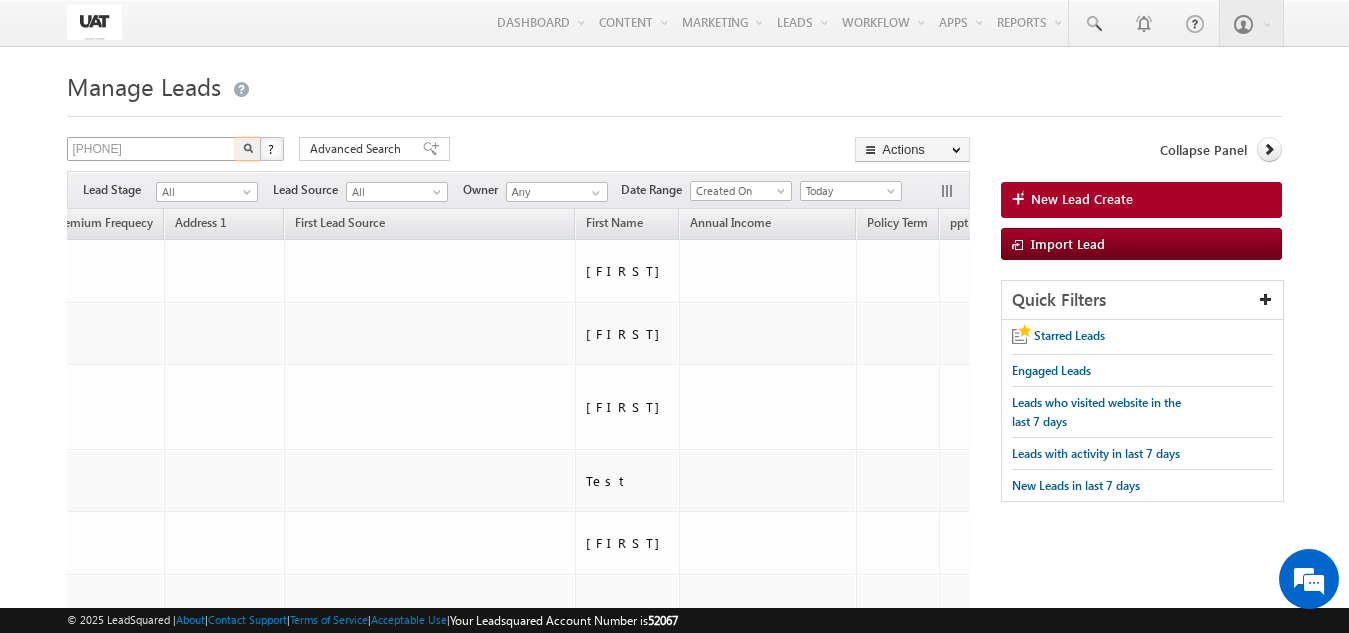 click at bounding box center [248, 149] 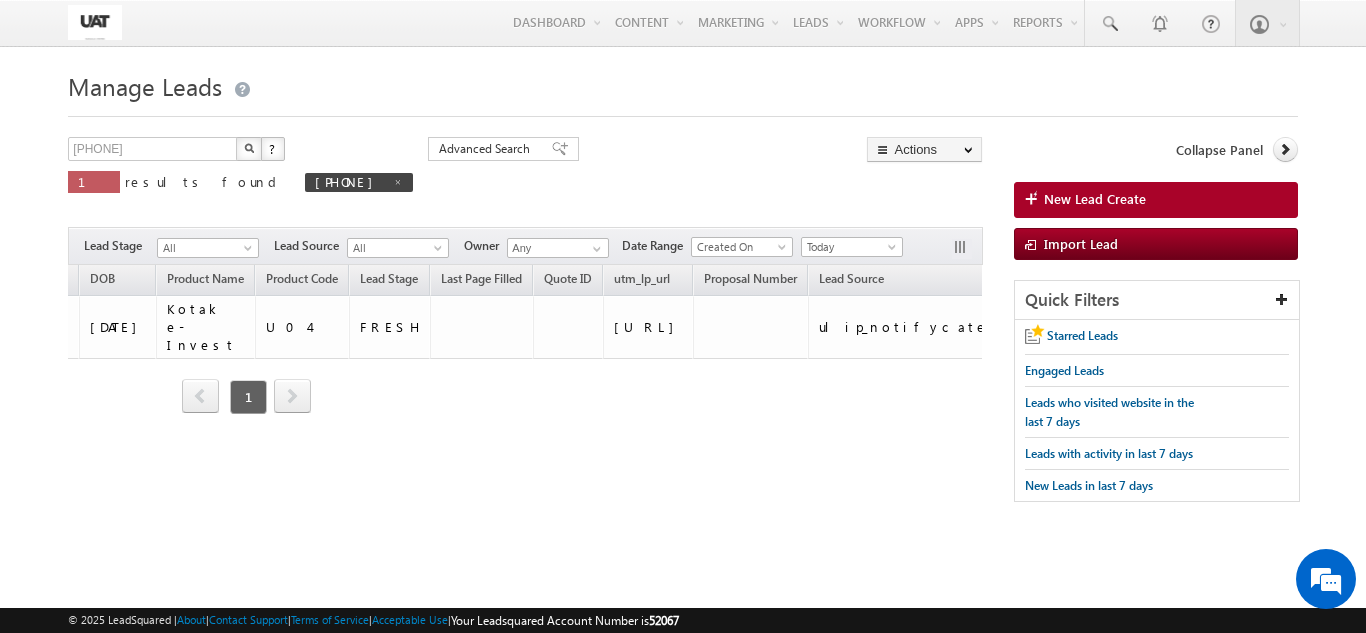 scroll, scrollTop: 0, scrollLeft: 891, axis: horizontal 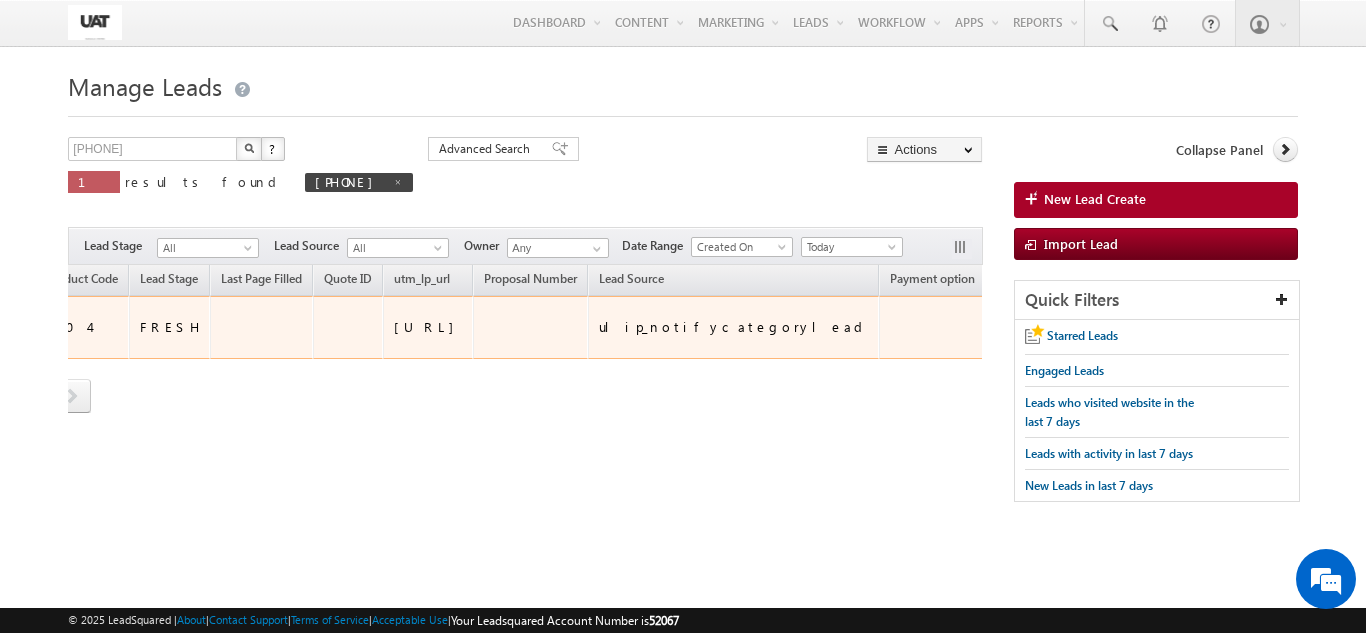 drag, startPoint x: 496, startPoint y: 387, endPoint x: 473, endPoint y: 382, distance: 23.537205 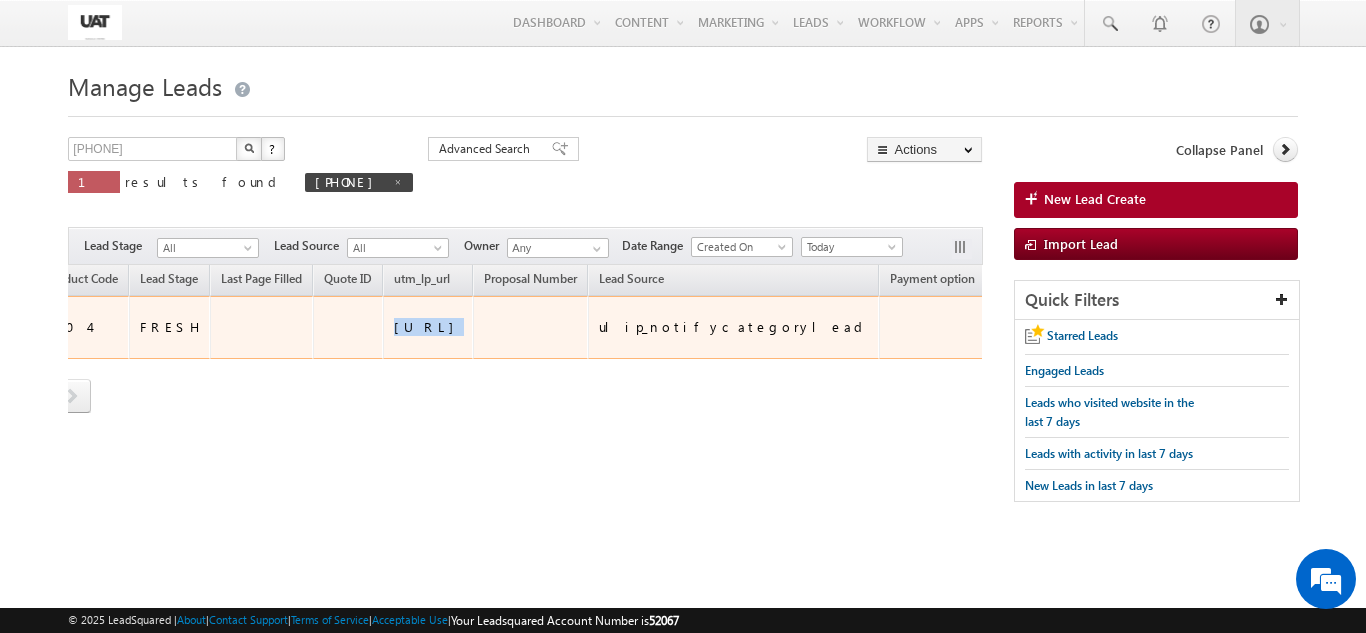 click on "[URL]" at bounding box center (429, 327) 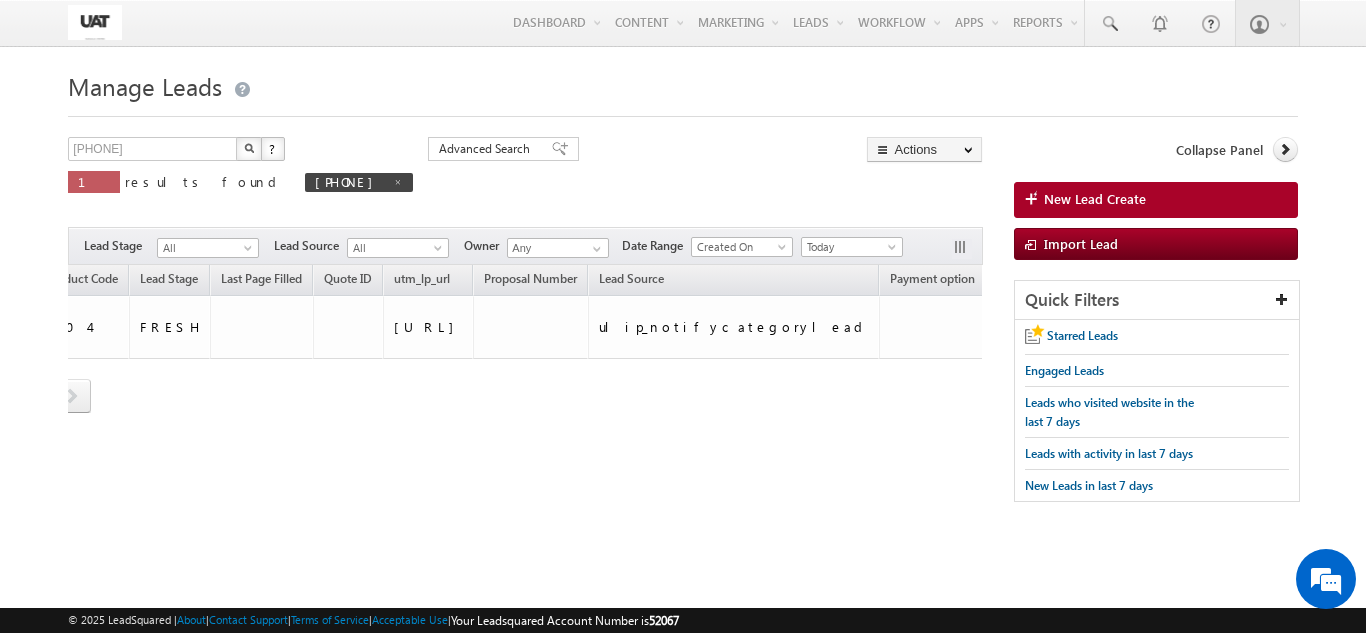 drag, startPoint x: 472, startPoint y: 425, endPoint x: 439, endPoint y: 443, distance: 37.589893 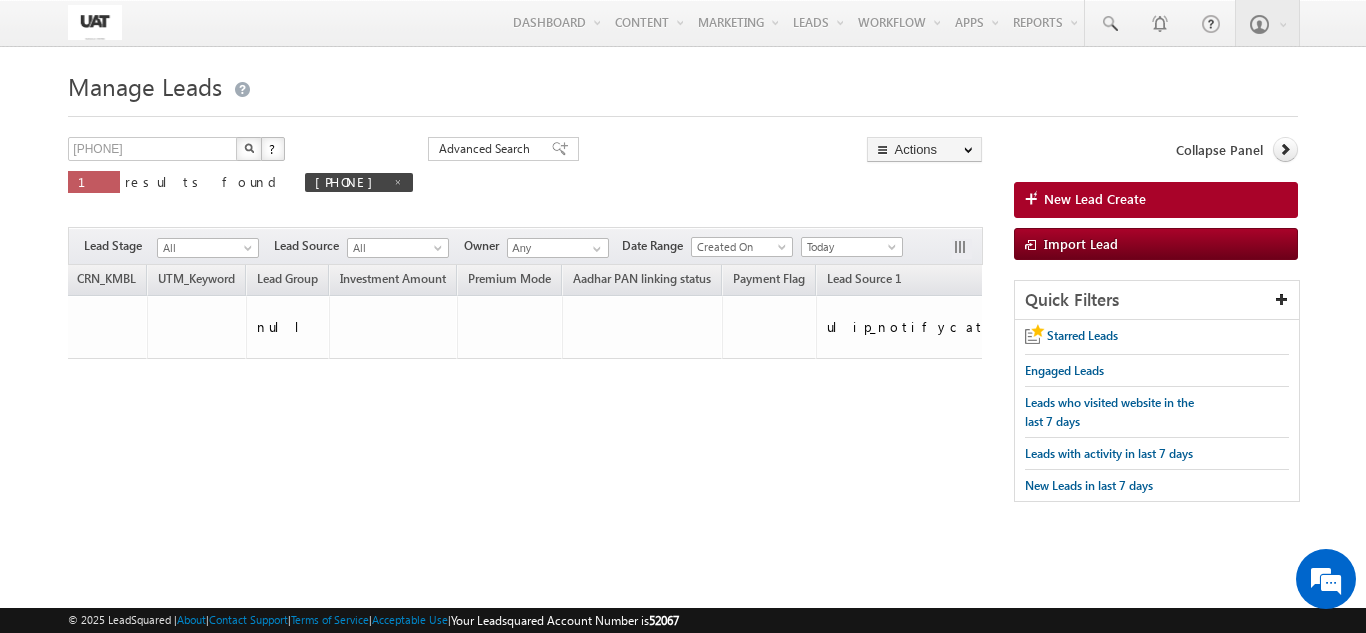 scroll, scrollTop: 0, scrollLeft: 0, axis: both 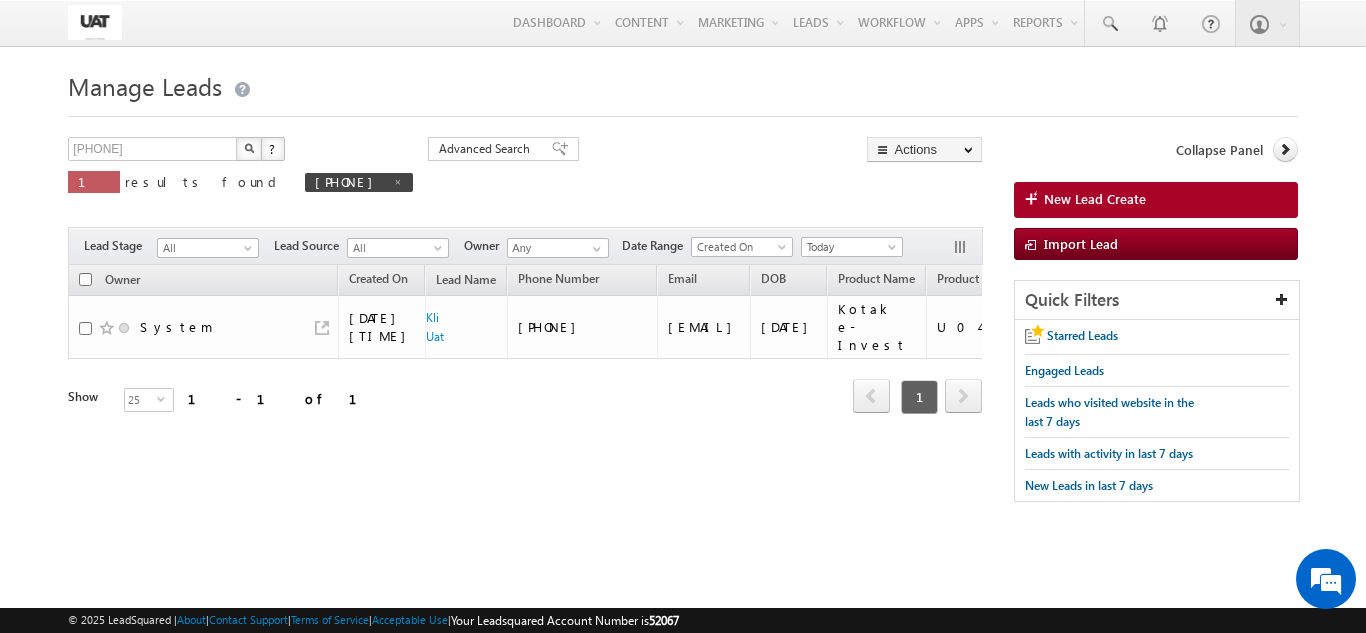 drag, startPoint x: 68, startPoint y: 275, endPoint x: 93, endPoint y: 282, distance: 25.96151 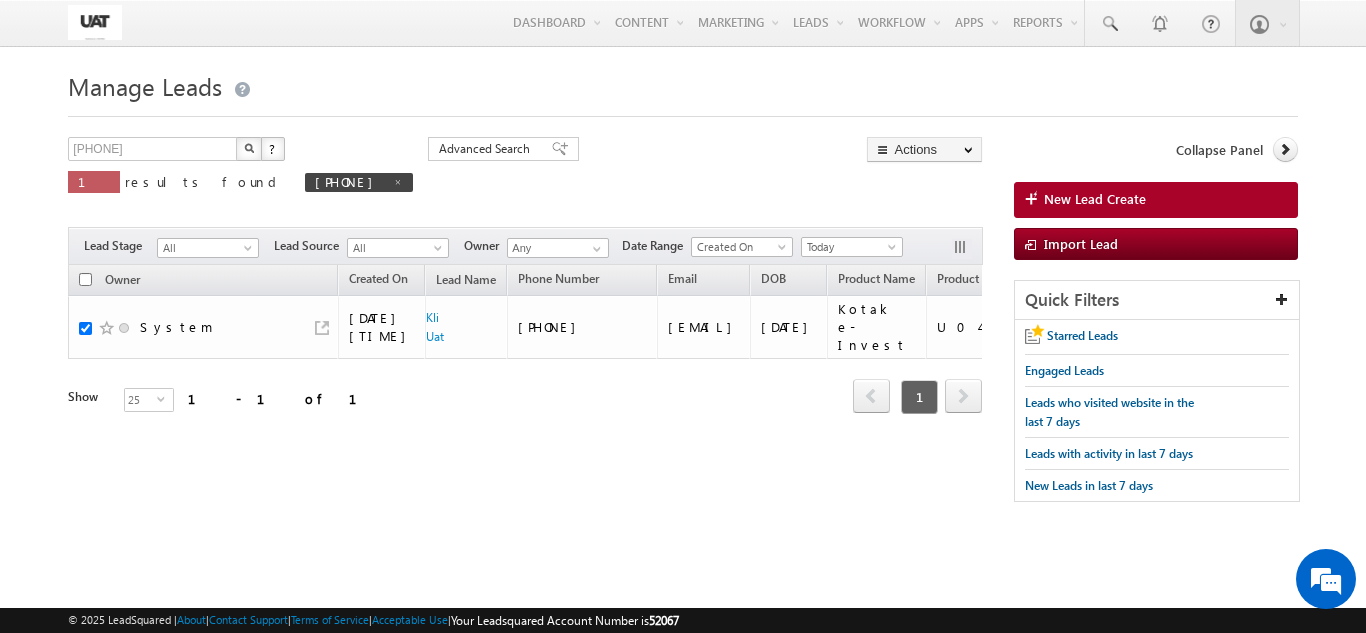 checkbox on "true" 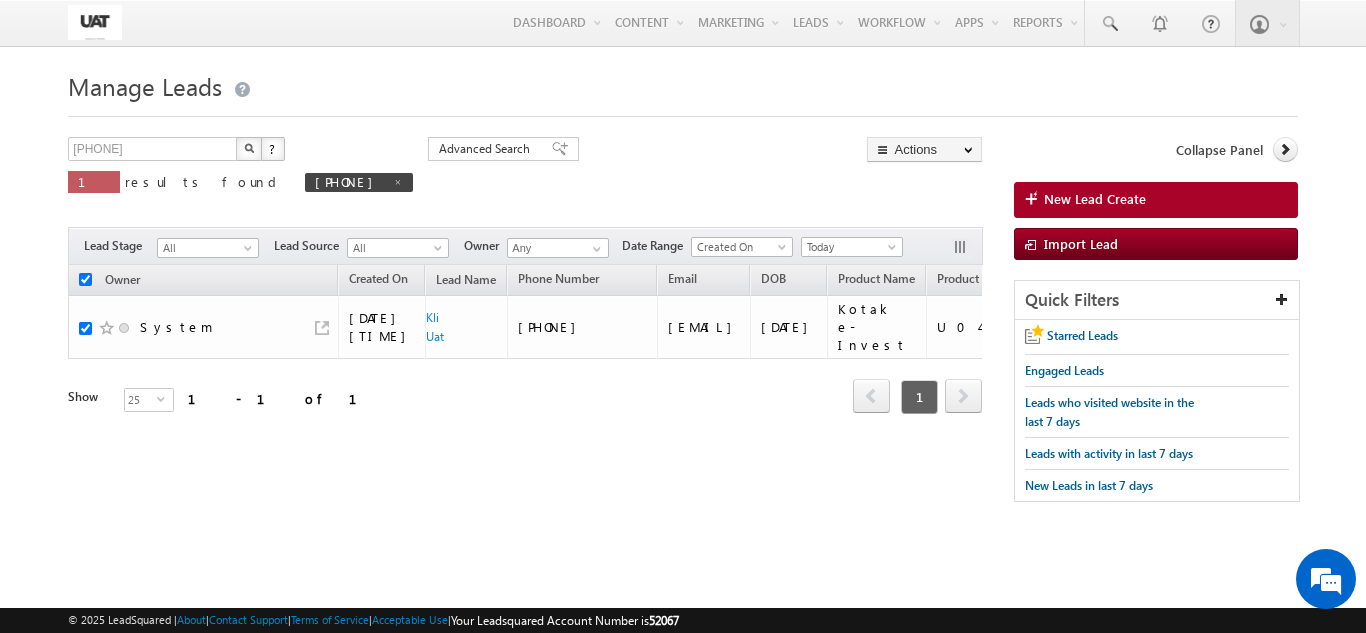 checkbox on "true" 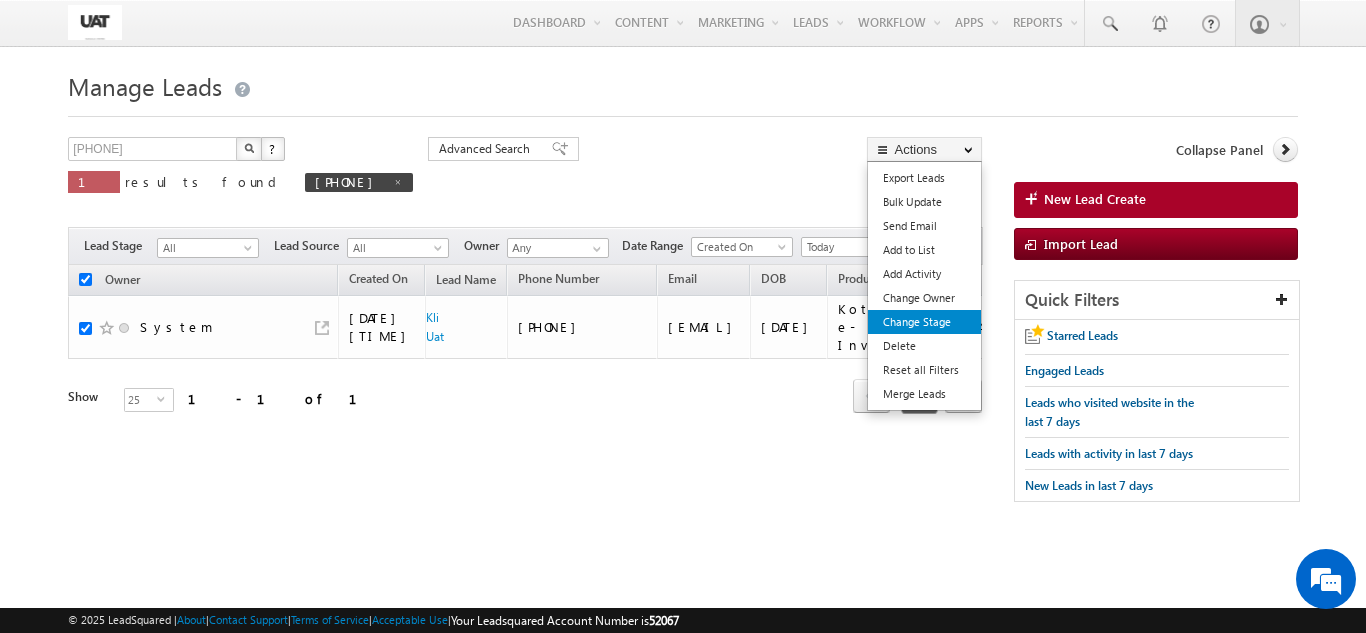 click on "Change Stage" at bounding box center [924, 322] 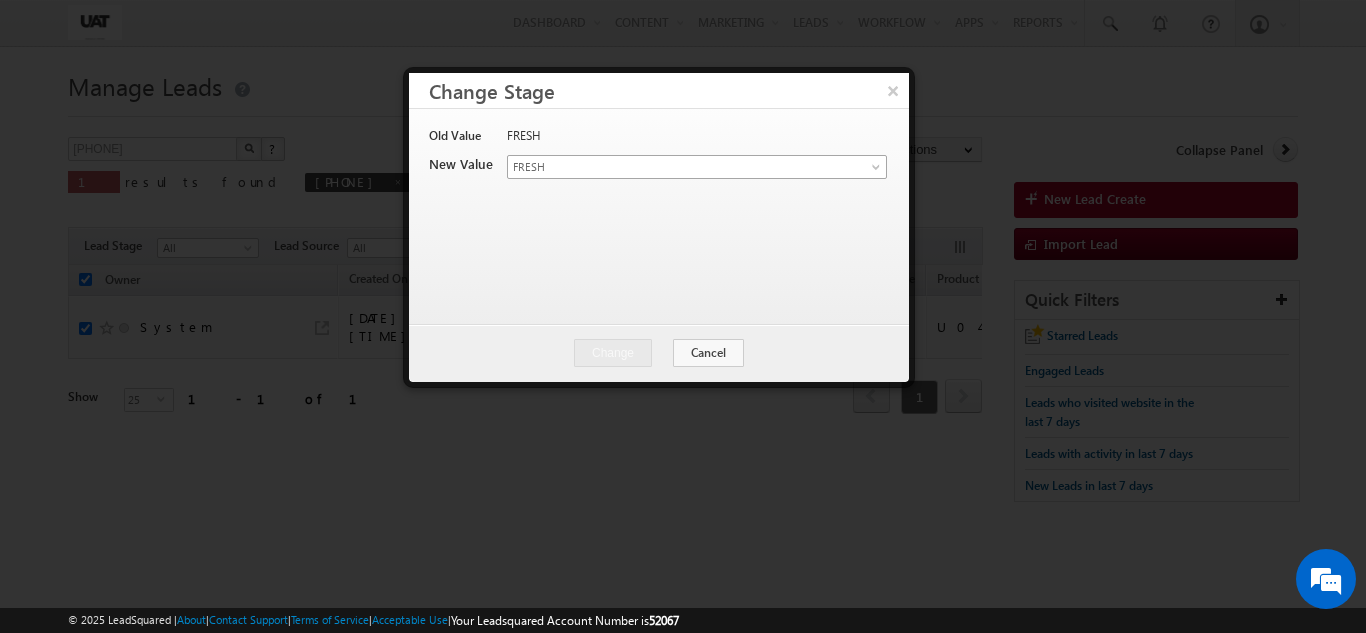 click on "FRESH" at bounding box center (673, 167) 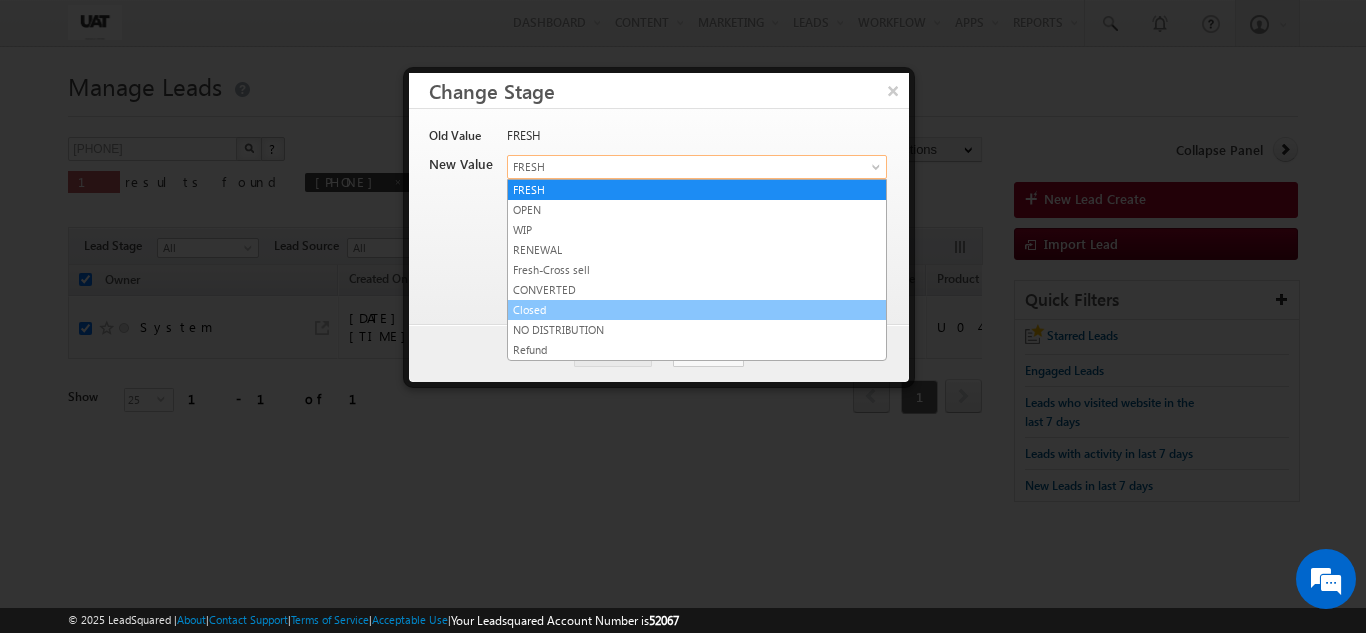 click on "Closed" at bounding box center (697, 310) 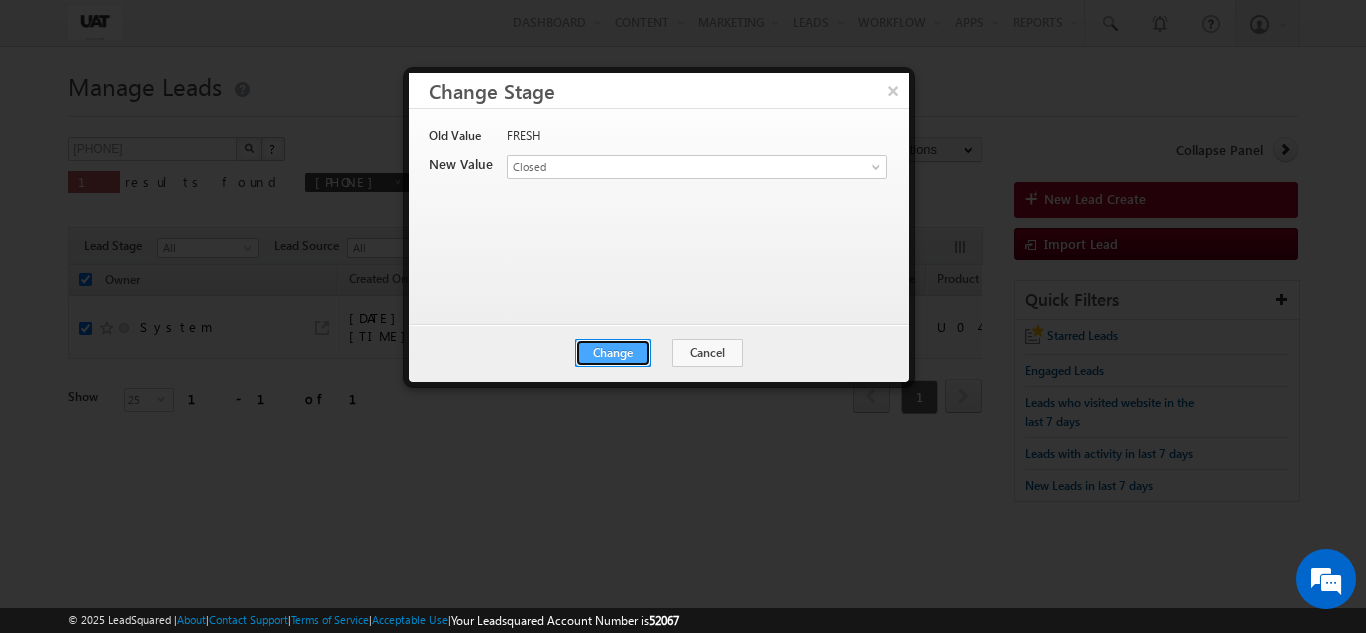 click on "Change" at bounding box center [613, 353] 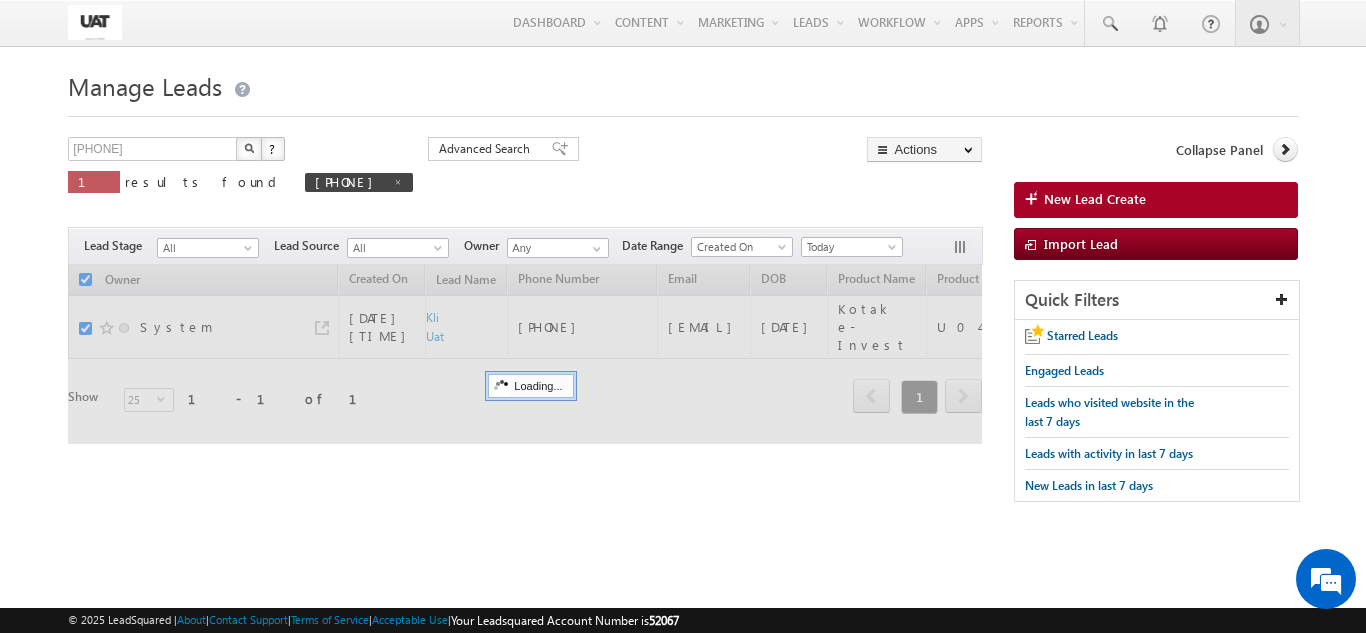 checkbox on "false" 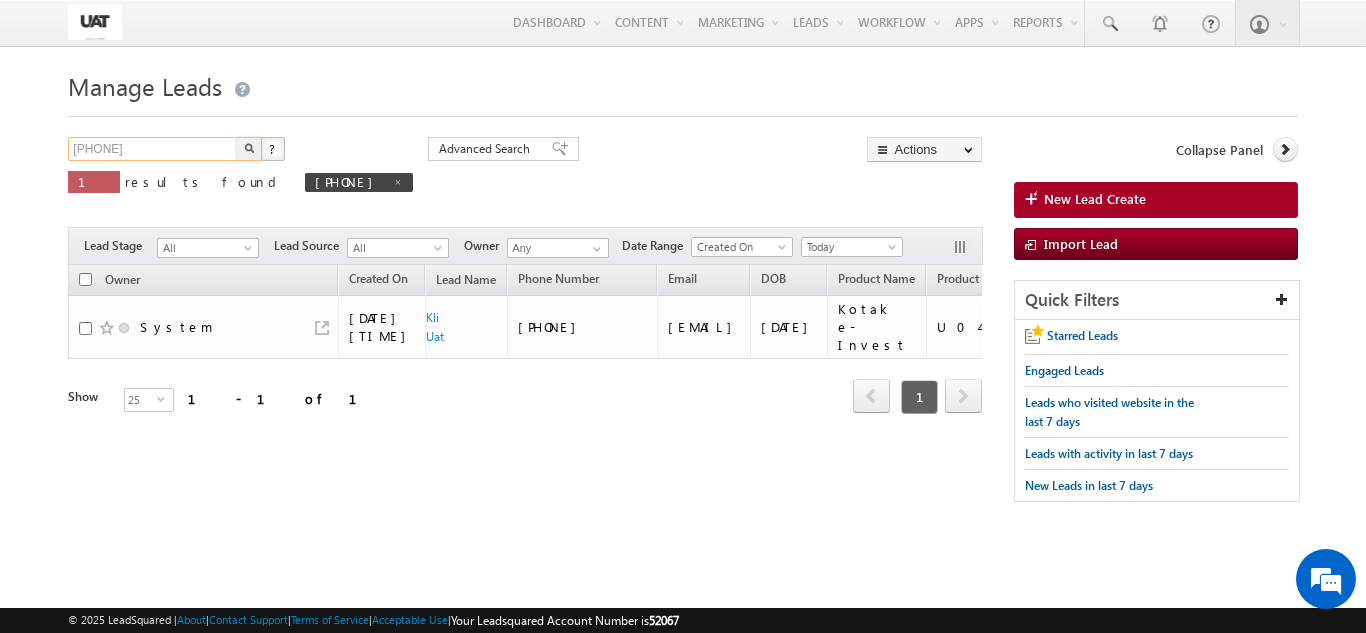 click on "[PHONE]" at bounding box center (153, 149) 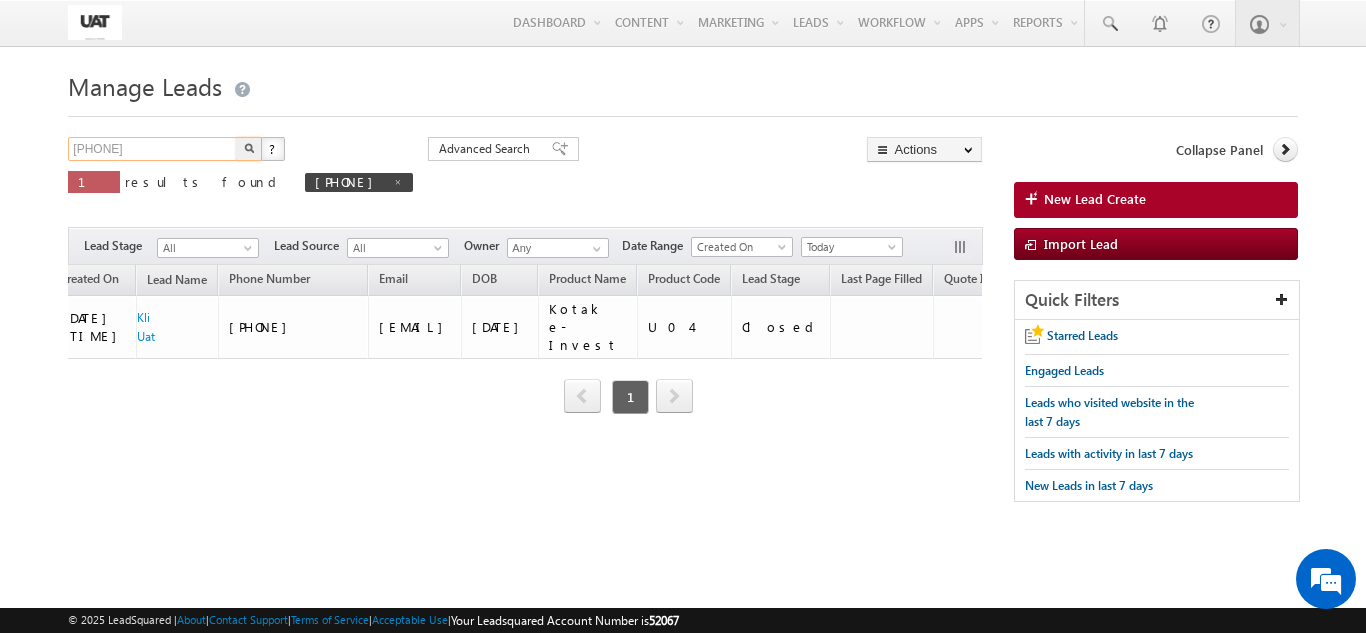 scroll, scrollTop: 0, scrollLeft: 0, axis: both 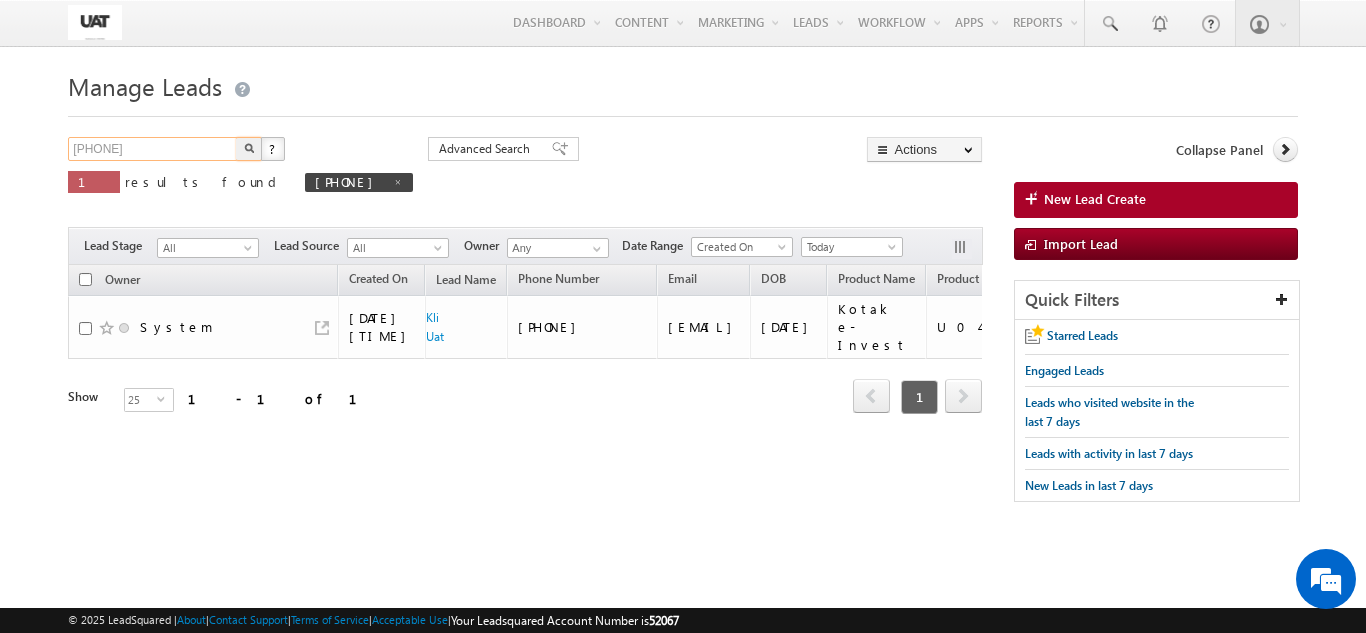 drag, startPoint x: 168, startPoint y: 151, endPoint x: 0, endPoint y: 144, distance: 168.14577 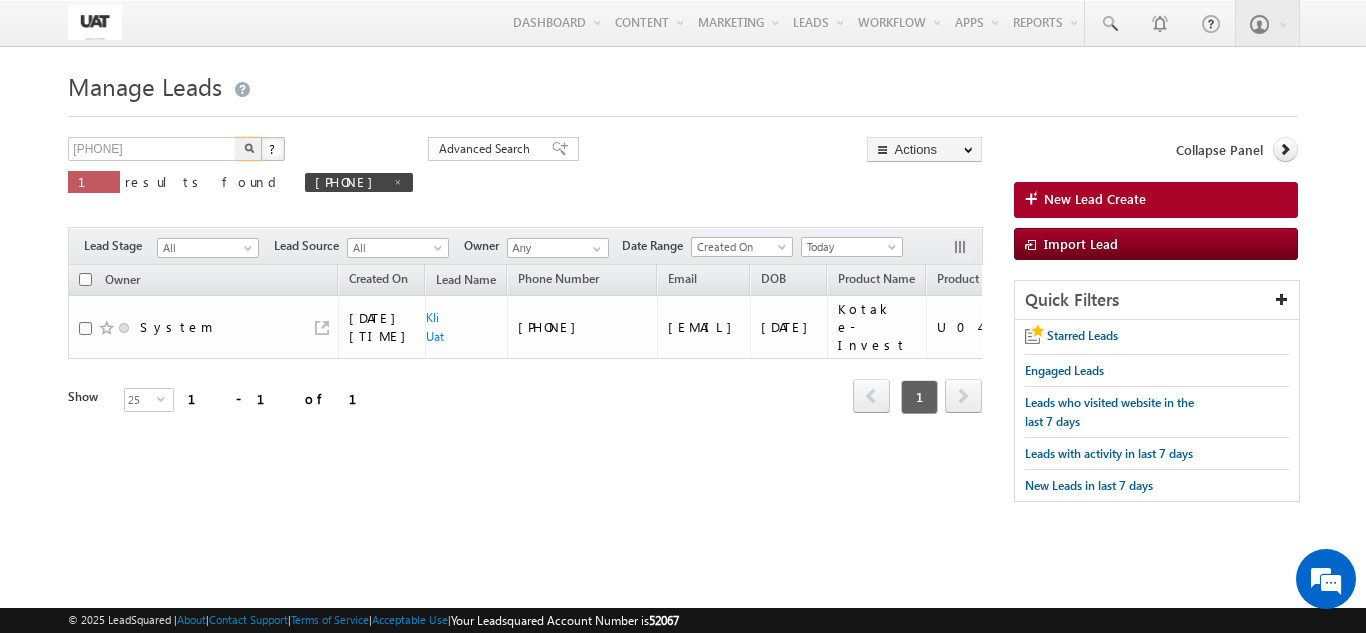 click at bounding box center (249, 149) 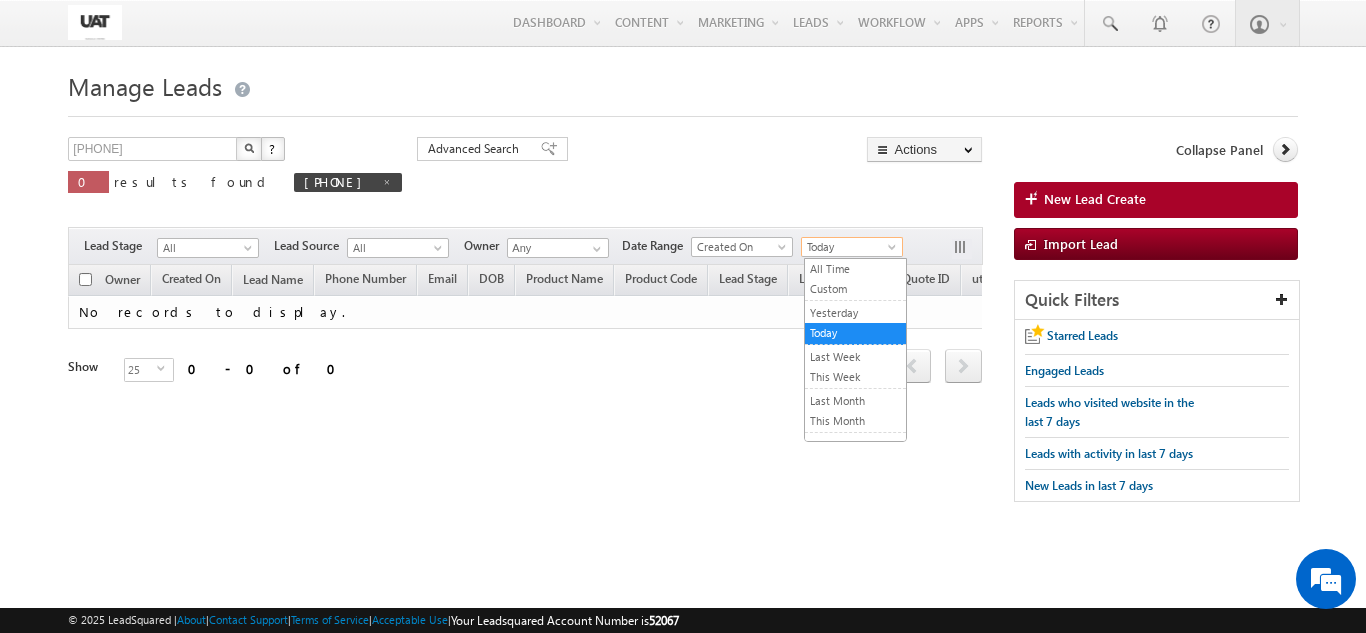 click on "Today" at bounding box center [849, 247] 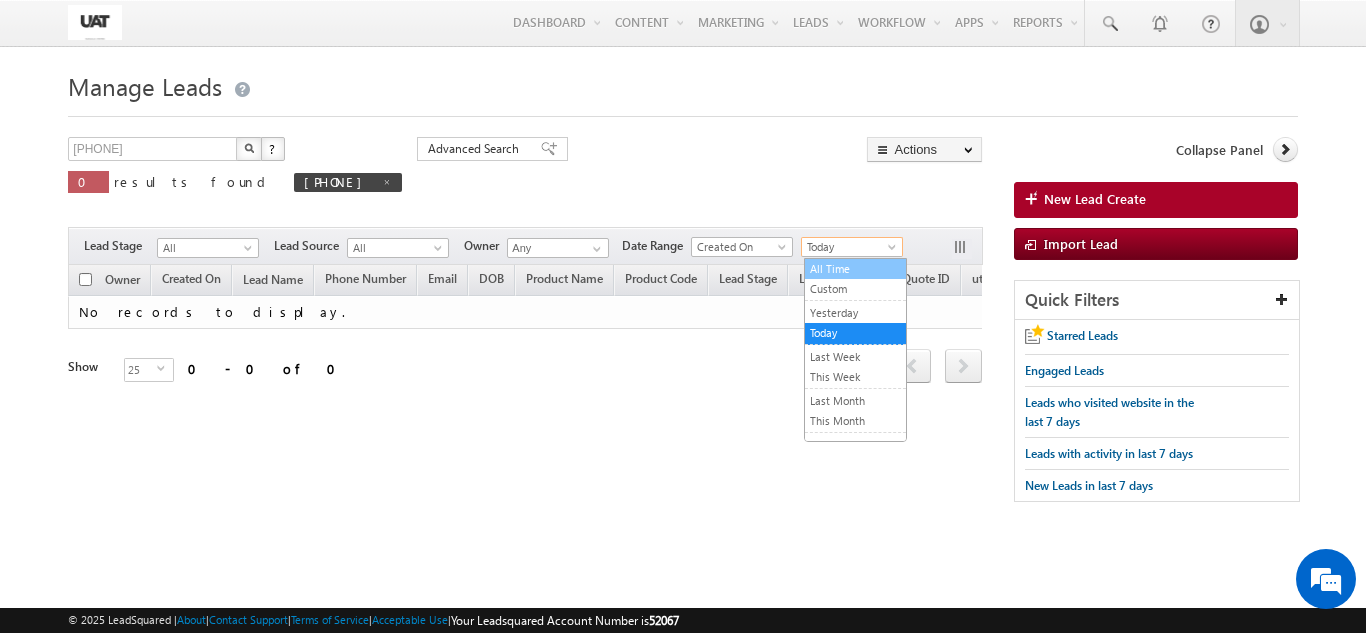 click on "All Time" at bounding box center (855, 269) 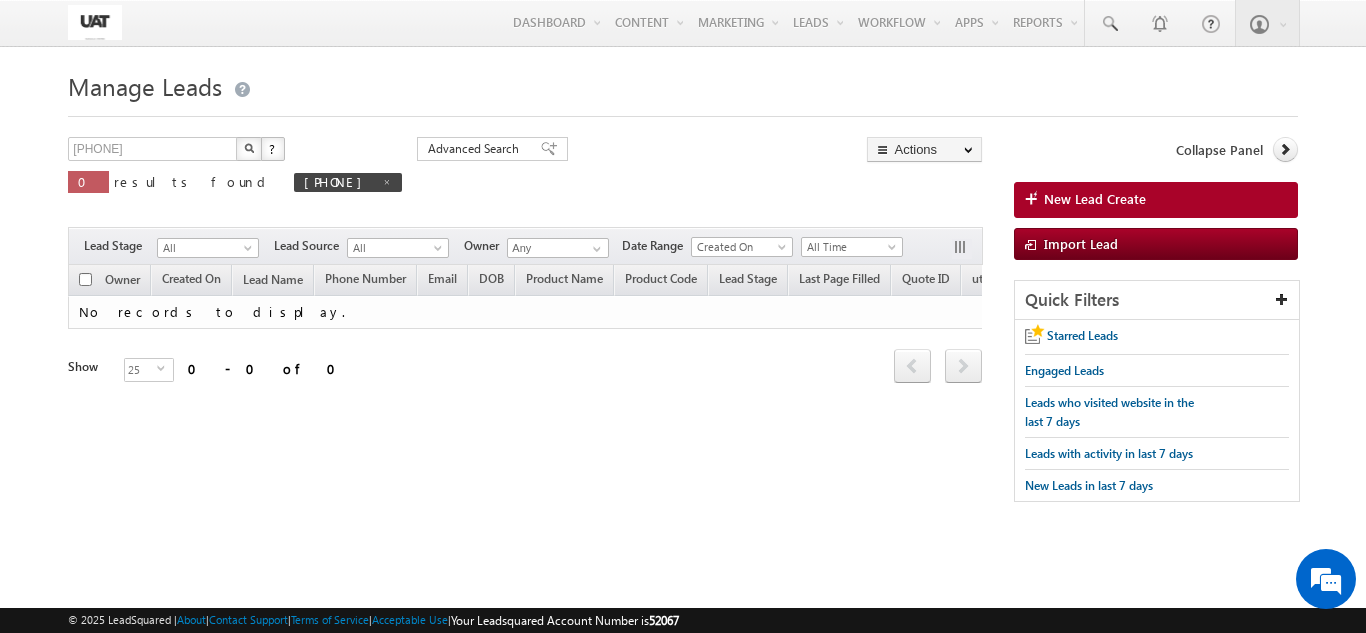 click at bounding box center (249, 148) 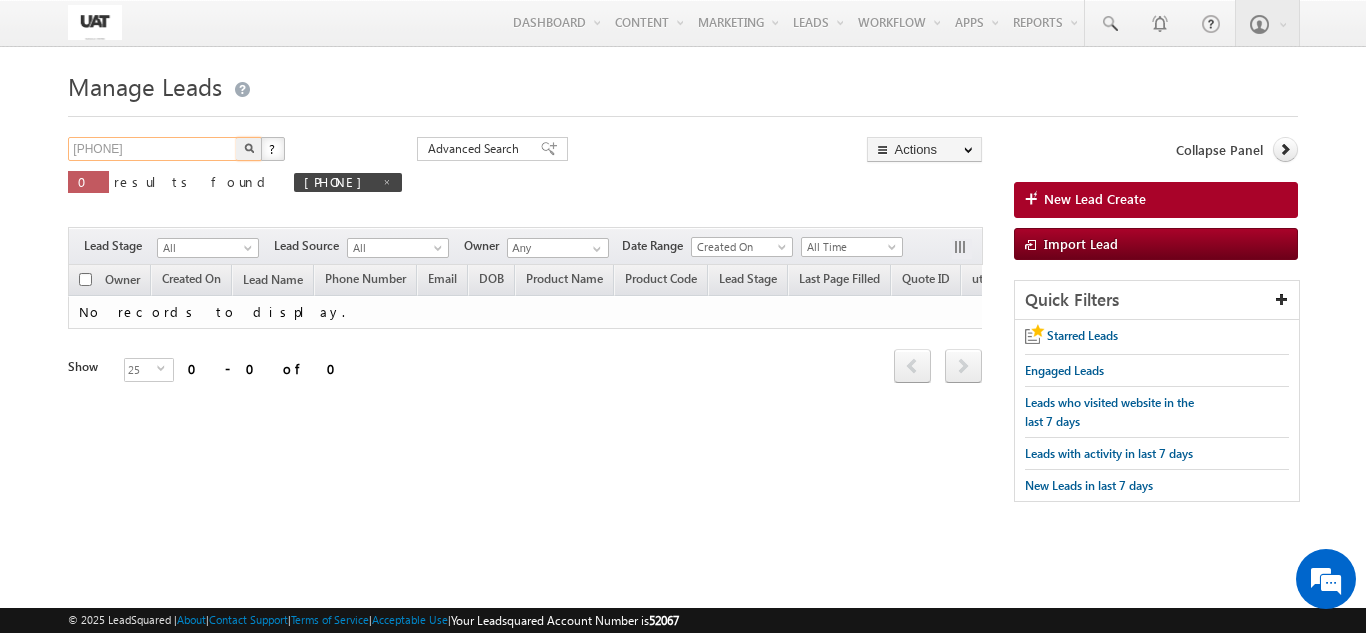 drag, startPoint x: 197, startPoint y: 143, endPoint x: 0, endPoint y: 144, distance: 197.00253 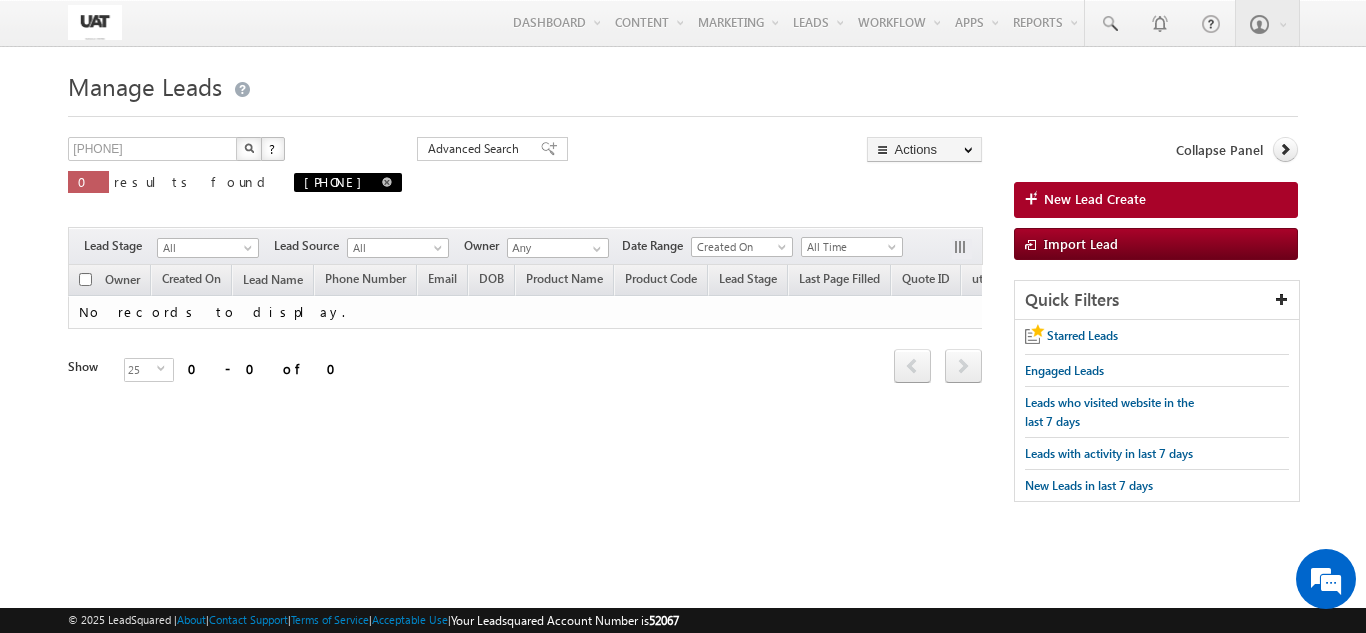 click at bounding box center [387, 182] 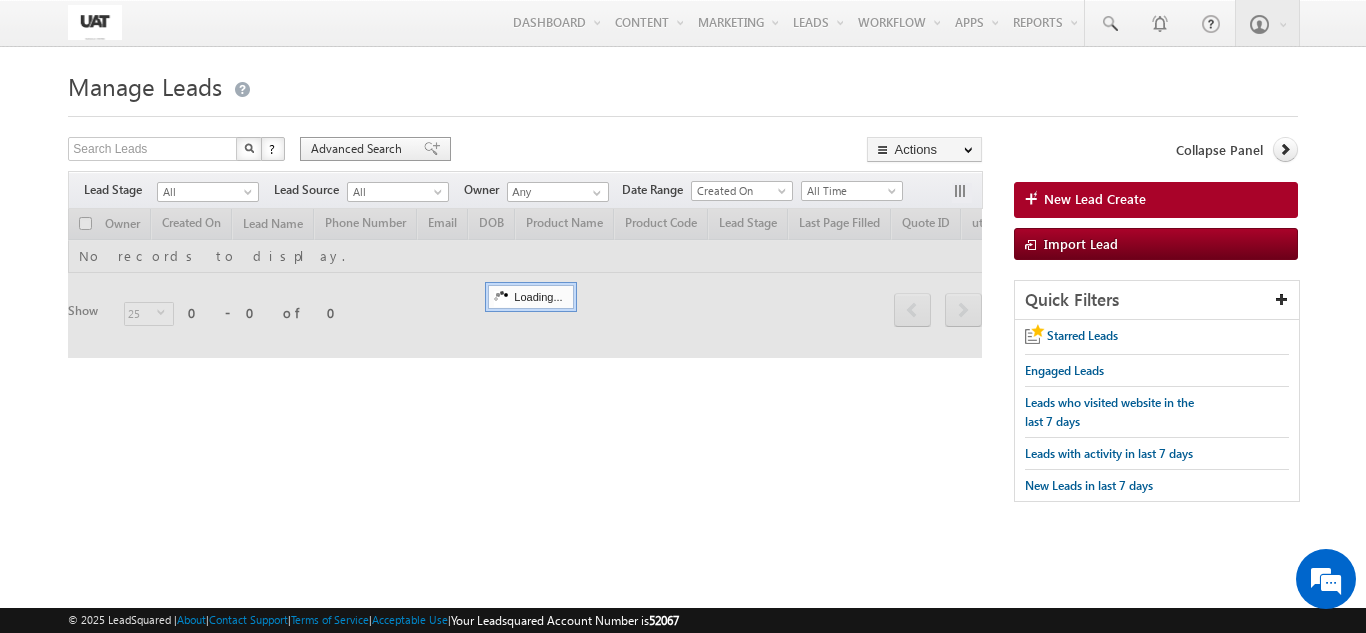 click at bounding box center (432, 149) 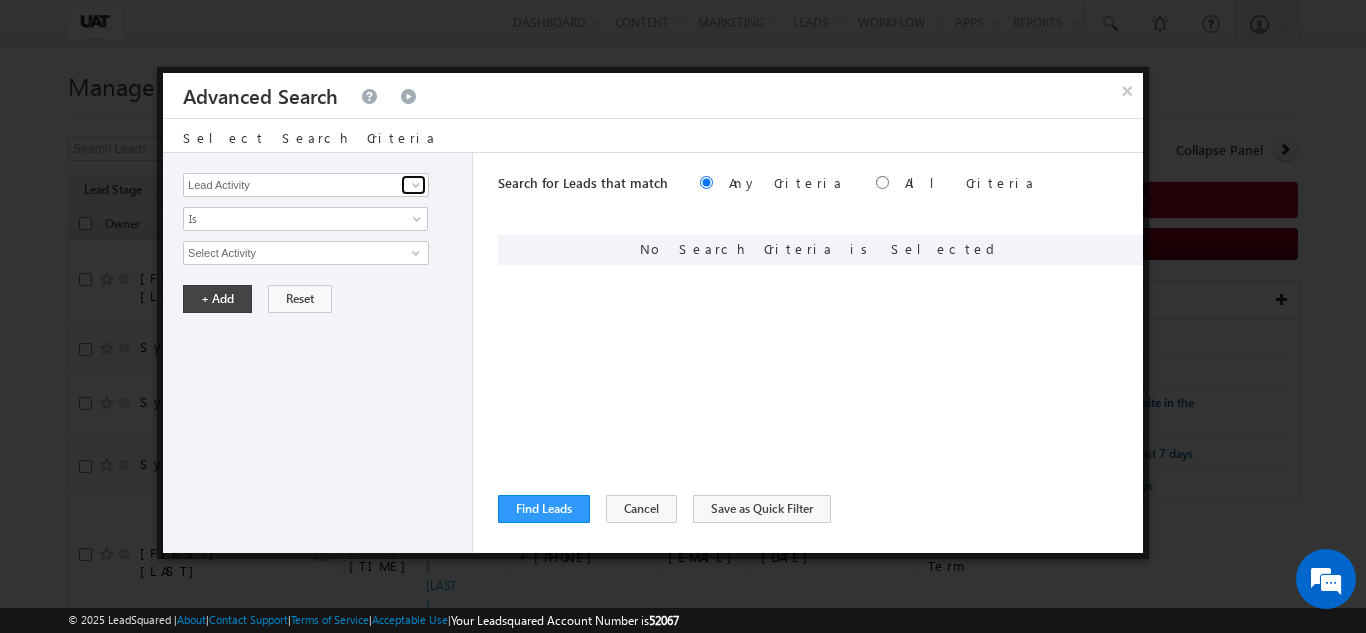 click at bounding box center [413, 185] 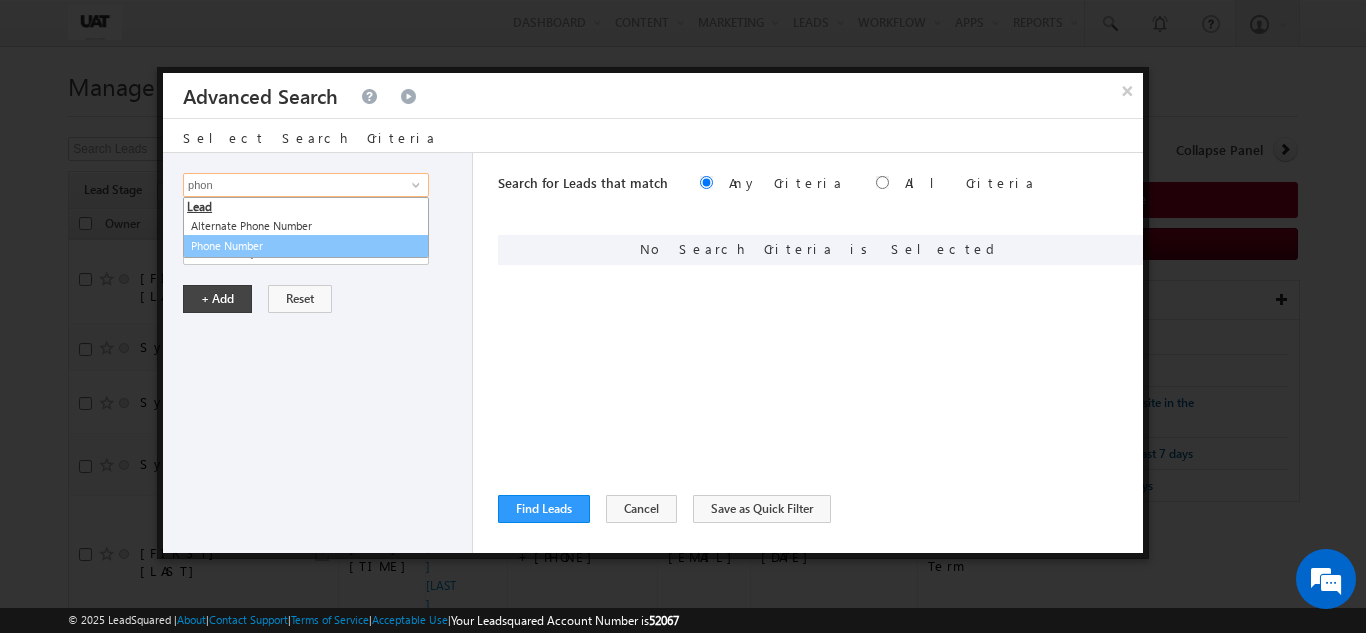 click on "Phone Number" at bounding box center (306, 246) 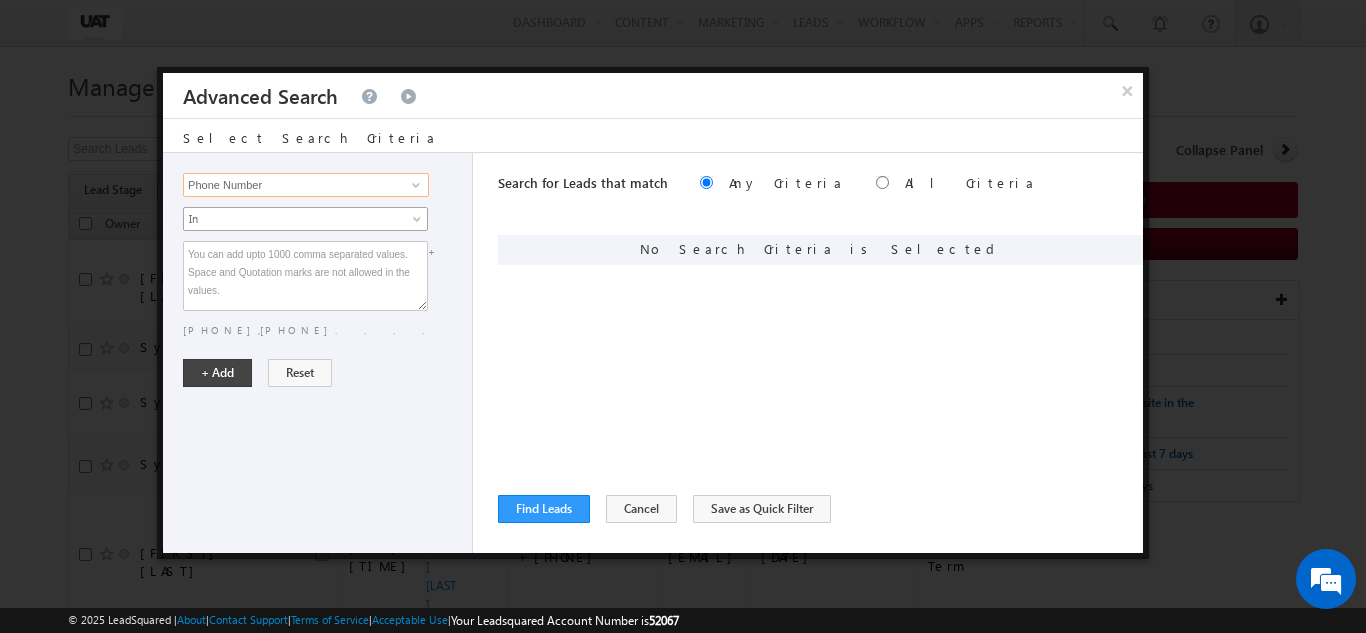 type on "Phone Number" 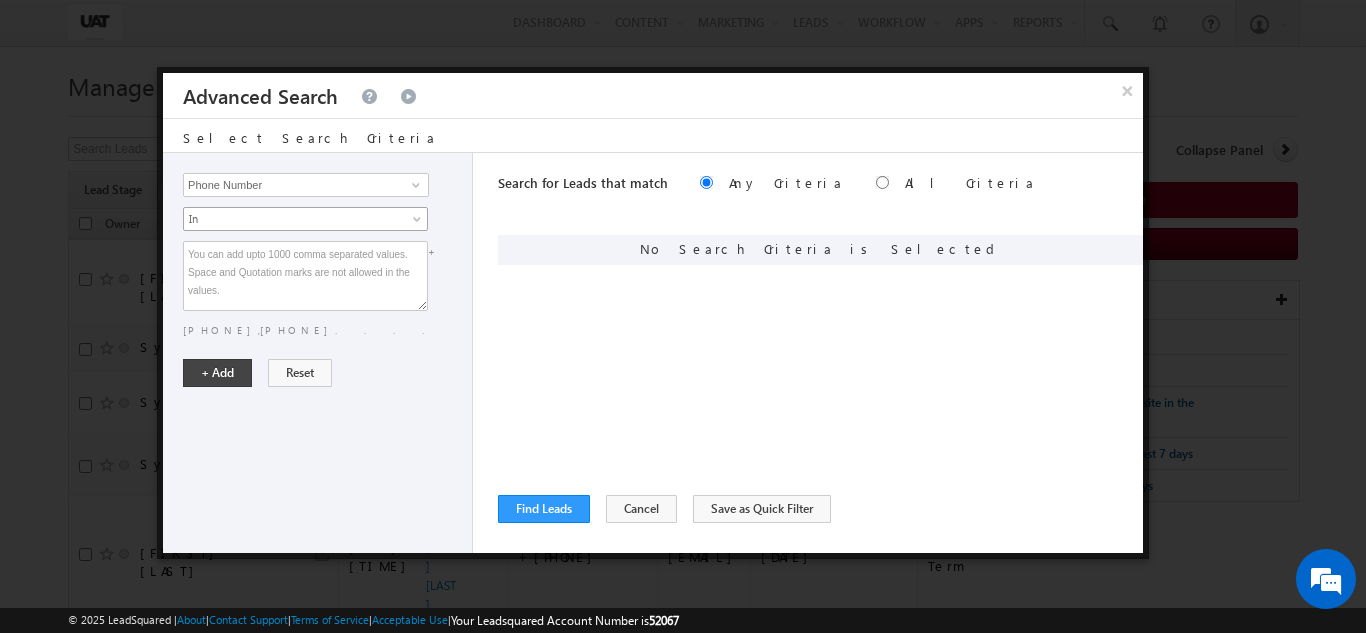click on "Lead Activity Task Sales Group Prospect Id [NUMBER] Jul Open Leads 30 days not converted 5 percentage Discount 90Days_closed_leads Aadhar Authentication Aadhar PAN linking status Accidental Death Benefit Account holder Name Account No Account number Account Type Accumulation Period Ace Source Map Actual Annual Income as per CC Add On Benefits Address 1 Address 2 Address Proof Address Proof Reject Reason Age Age Proof Age Proof Reject Reason Alternate Email Alternate Mobile Alternate Name Alternate Phone Number Amount after discount Annual Income Appointee Appointee DOB Appointee Full Name Appointee Mob no Appointee number Appointee Relation Assisted Auto Disposition Auto ECS Backdation date Balanced Bank verification status_Success_Failure Best Disposition Bonus Option Bot Flag BOT Pitch Product Bot Transfer Business Call Back Busy Attempts Call Back Busy Counter Call Centre Agent Name call recommendation Callback to Customer Day Callback to Customer Time Campaign Code Category" at bounding box center (318, 353) 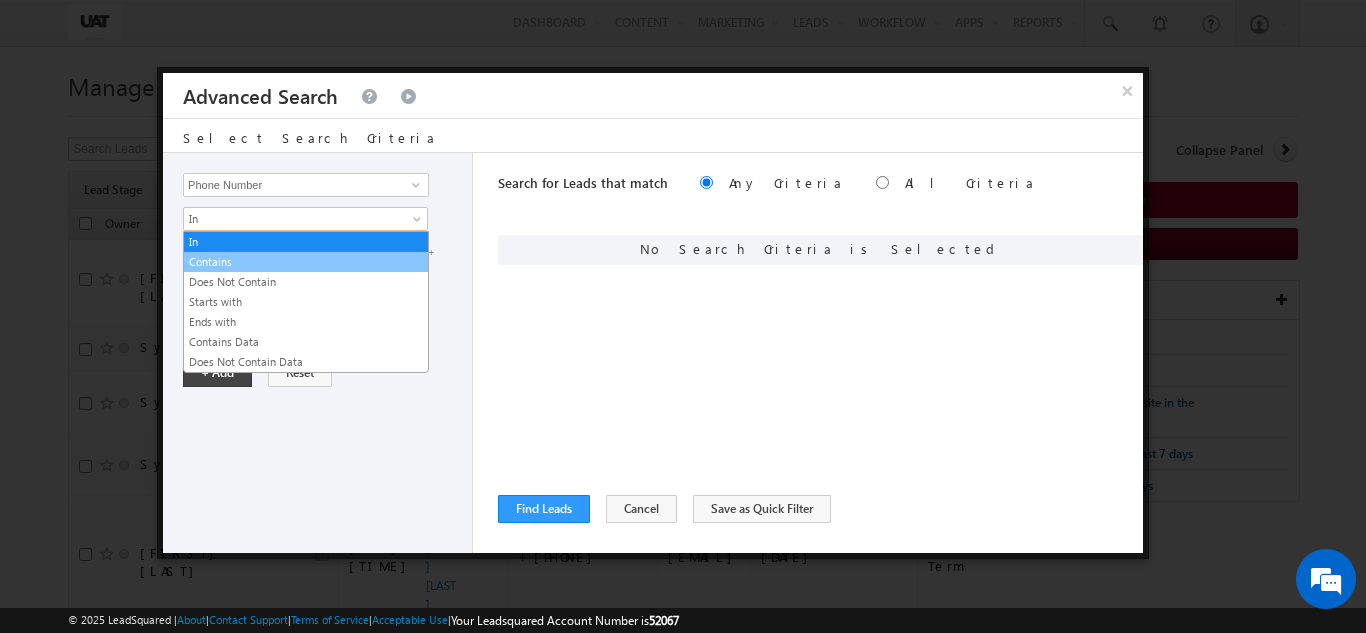 click on "Contains" at bounding box center (306, 262) 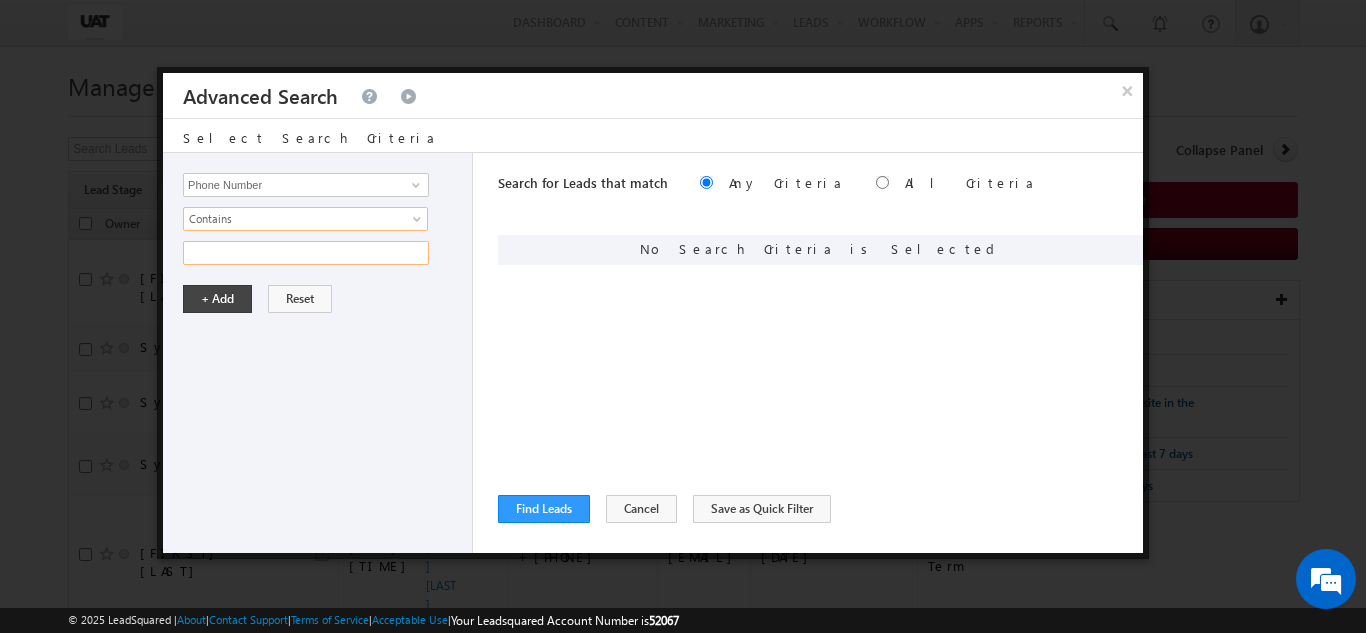 click at bounding box center (306, 253) 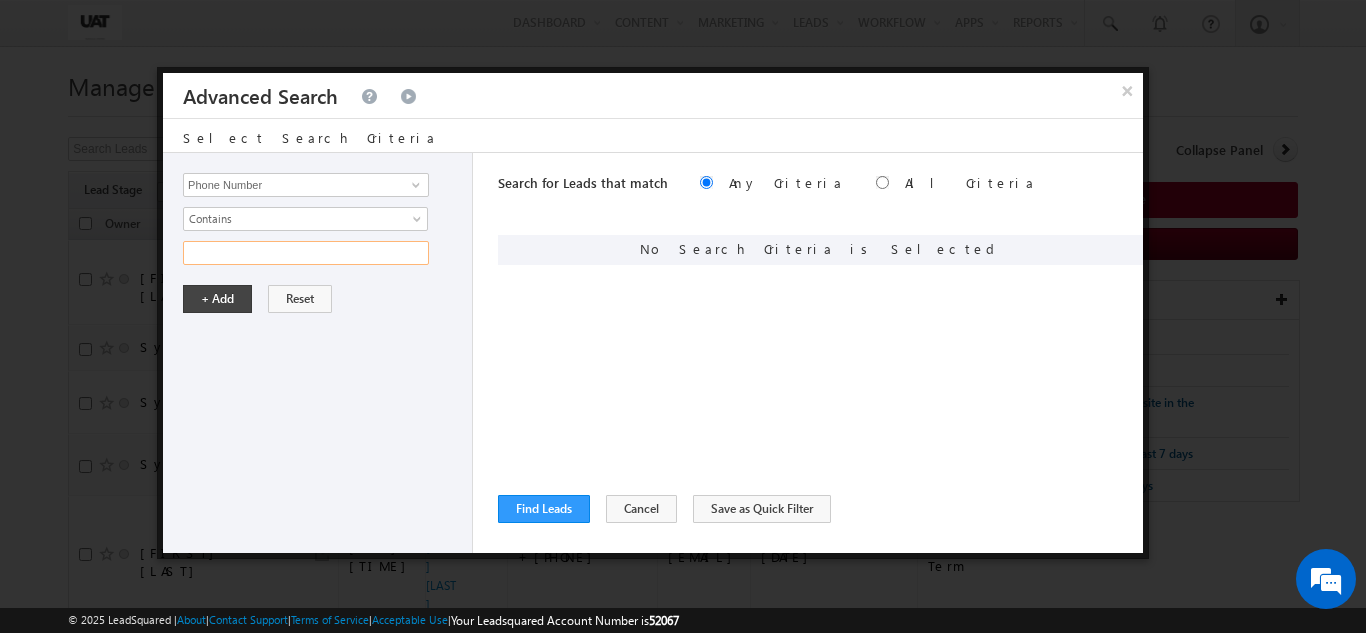 paste on "[PHONE]" 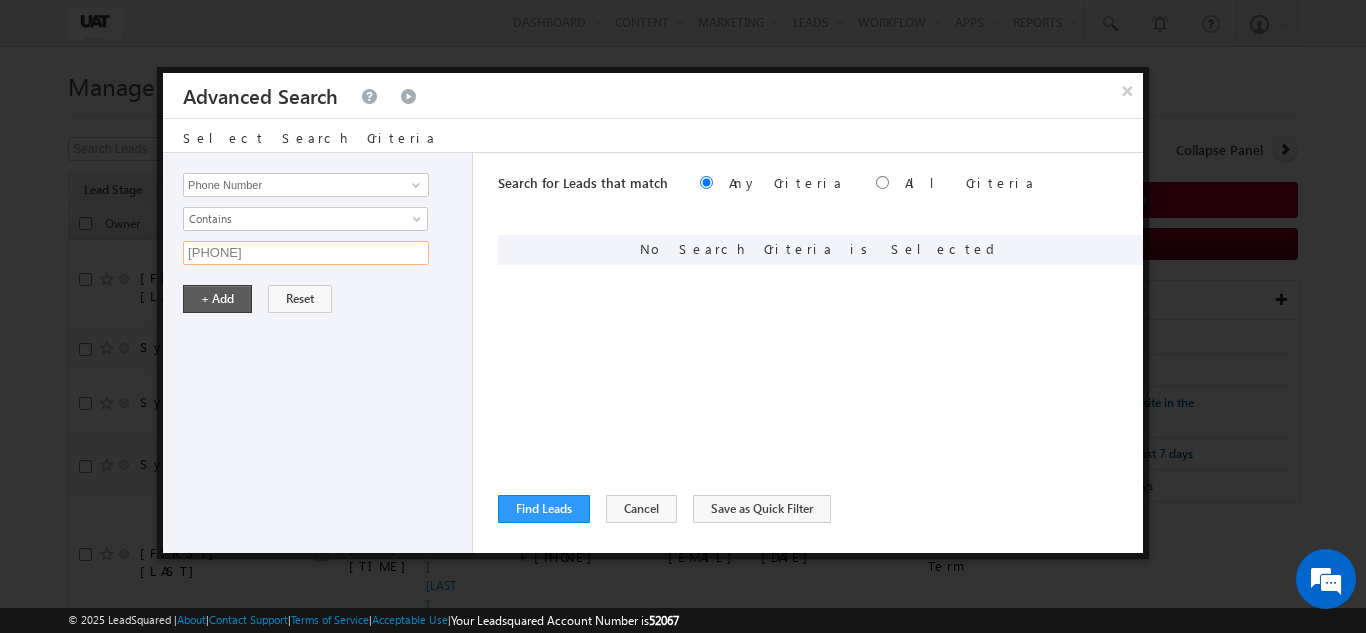 type on "[PHONE]" 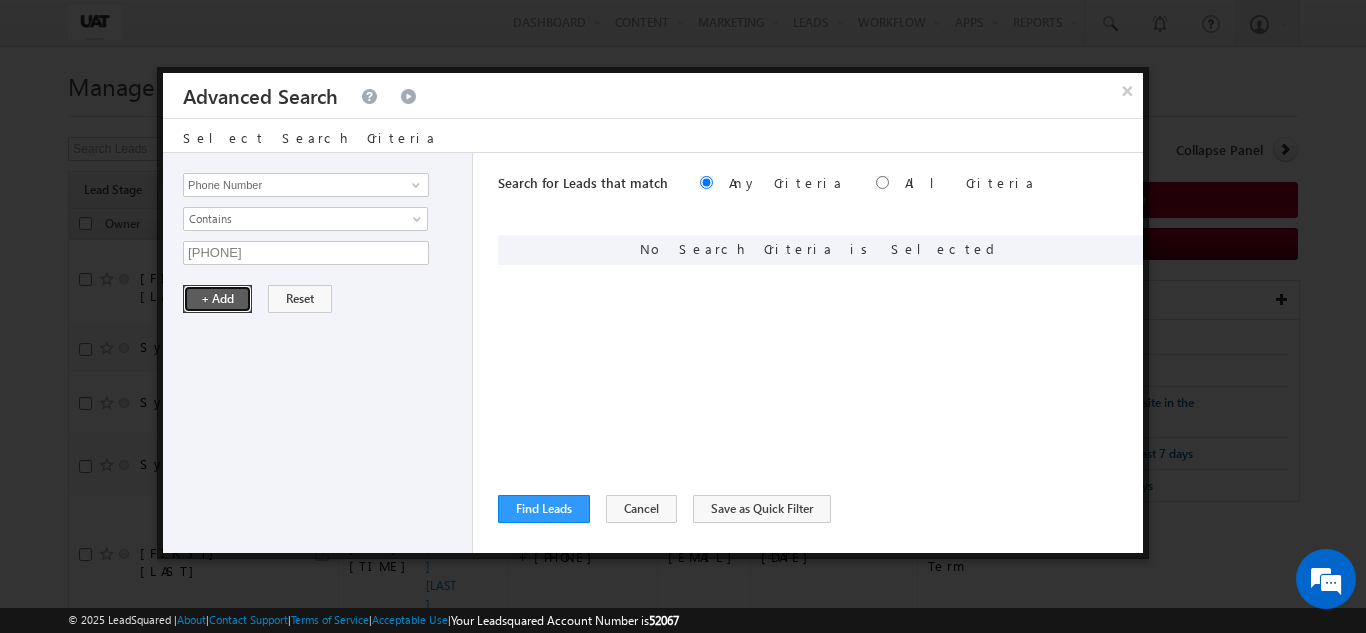 click on "+ Add" at bounding box center [217, 299] 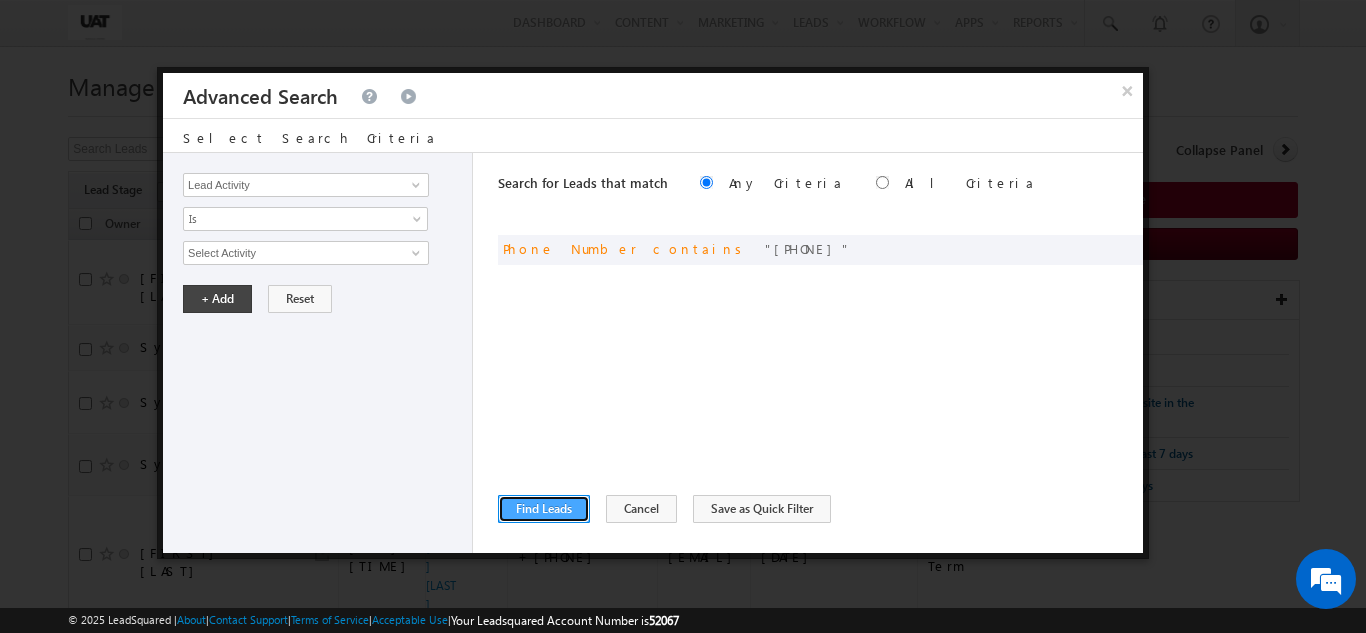 click on "Find Leads" at bounding box center (544, 509) 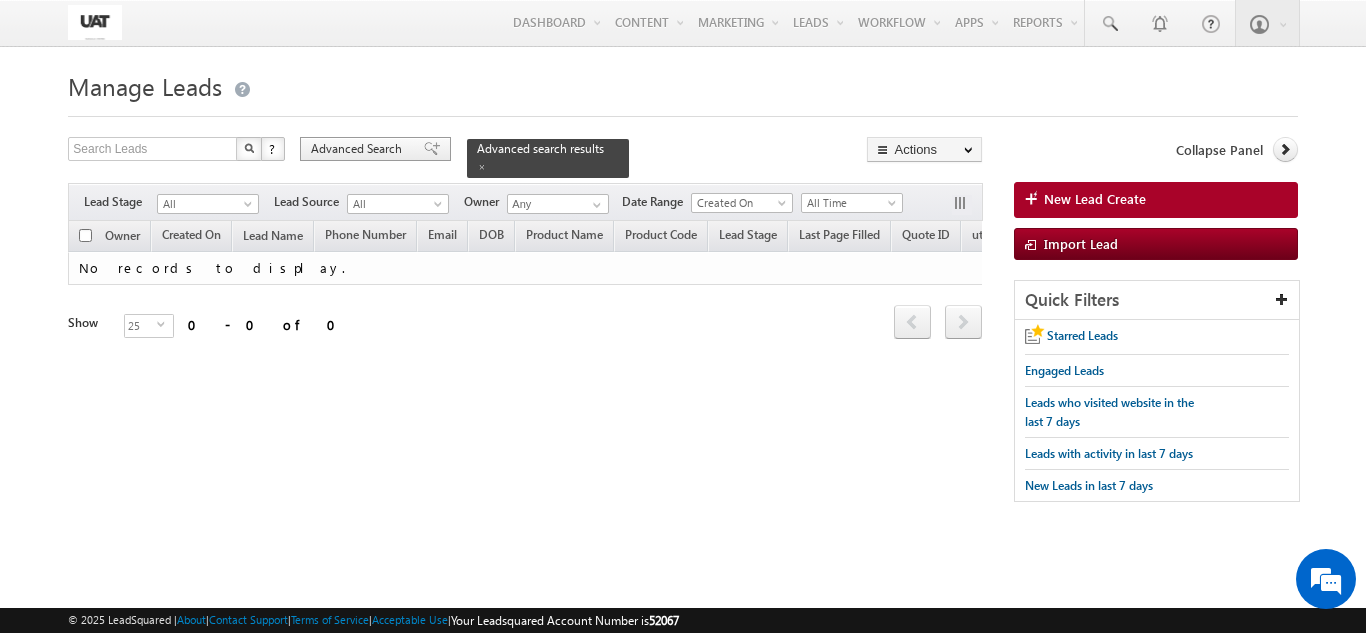 click on "Advanced Search" at bounding box center (359, 149) 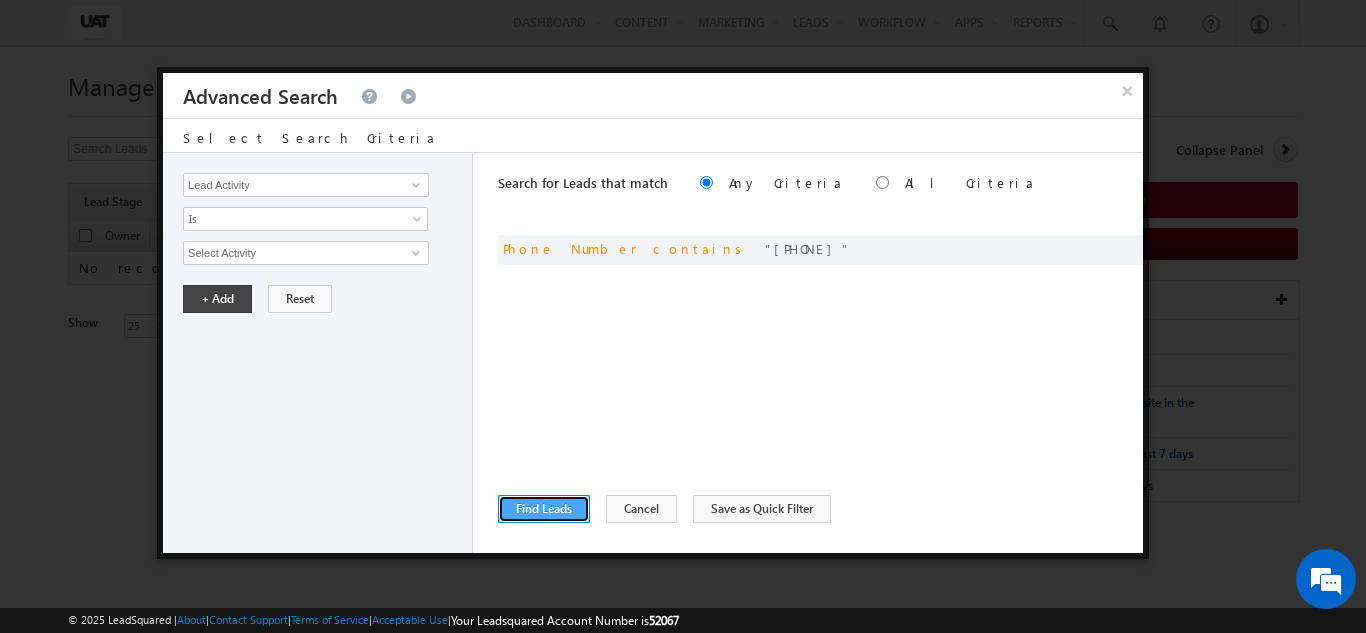 click on "Find Leads" at bounding box center (544, 509) 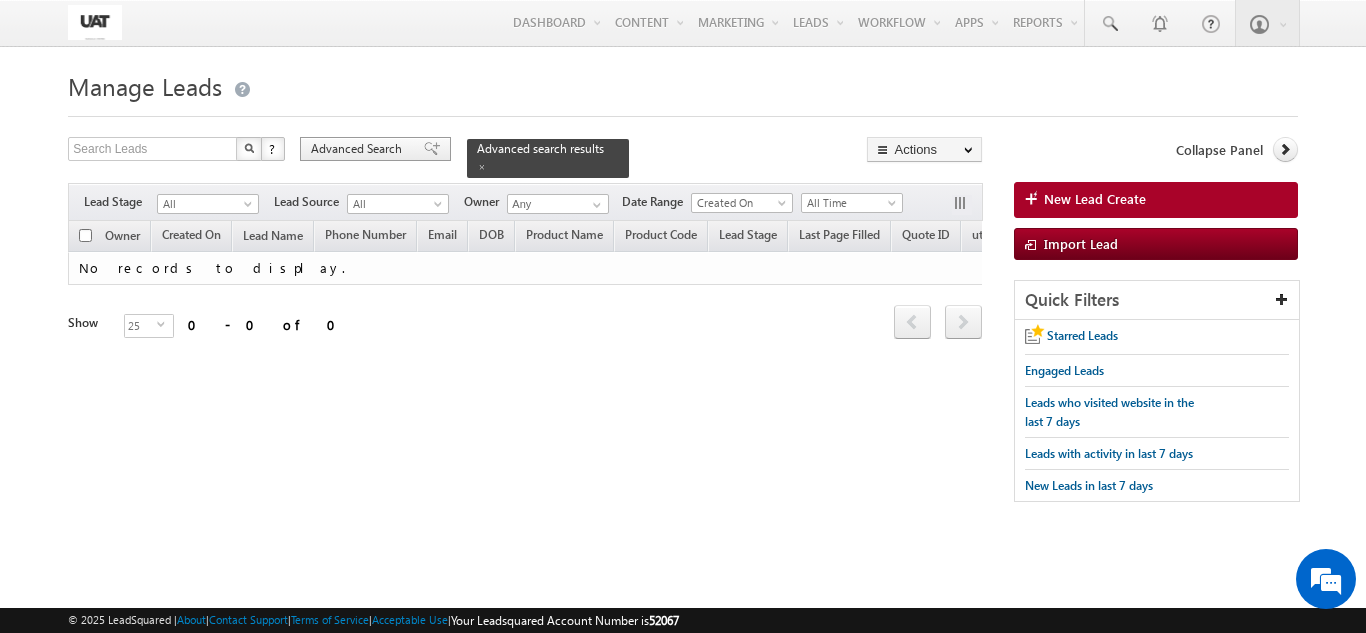 click on "Advanced Search" at bounding box center (359, 149) 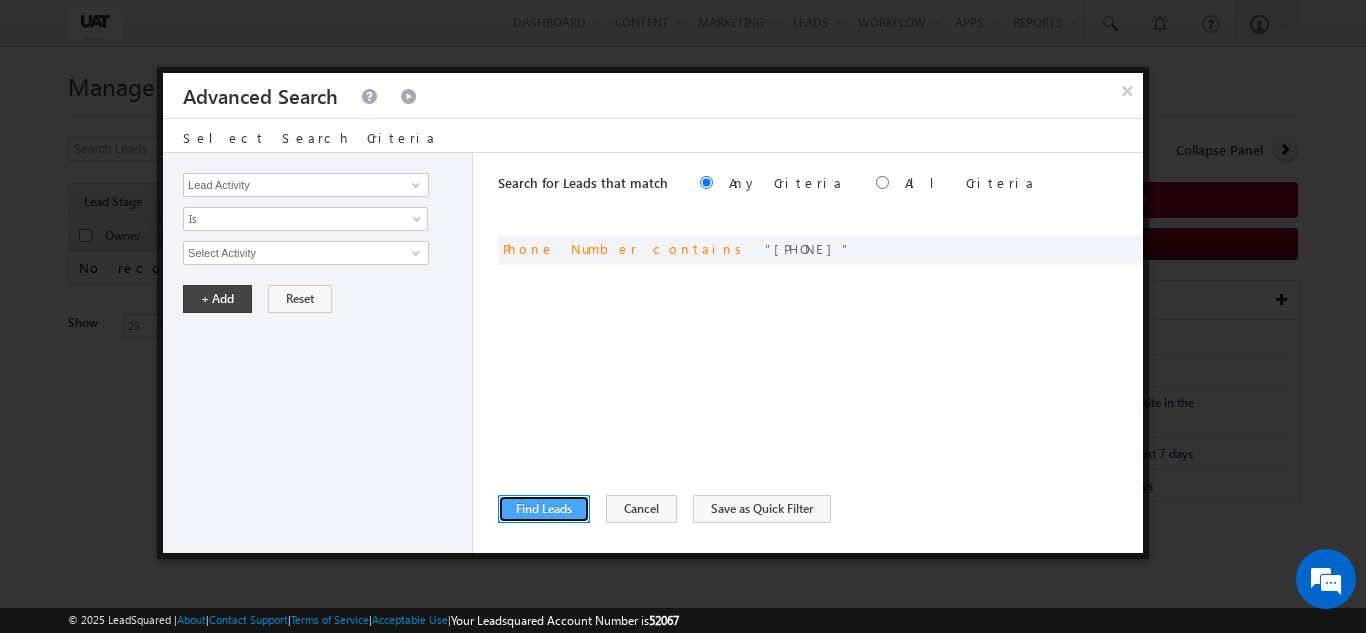 click on "Find Leads" at bounding box center (544, 509) 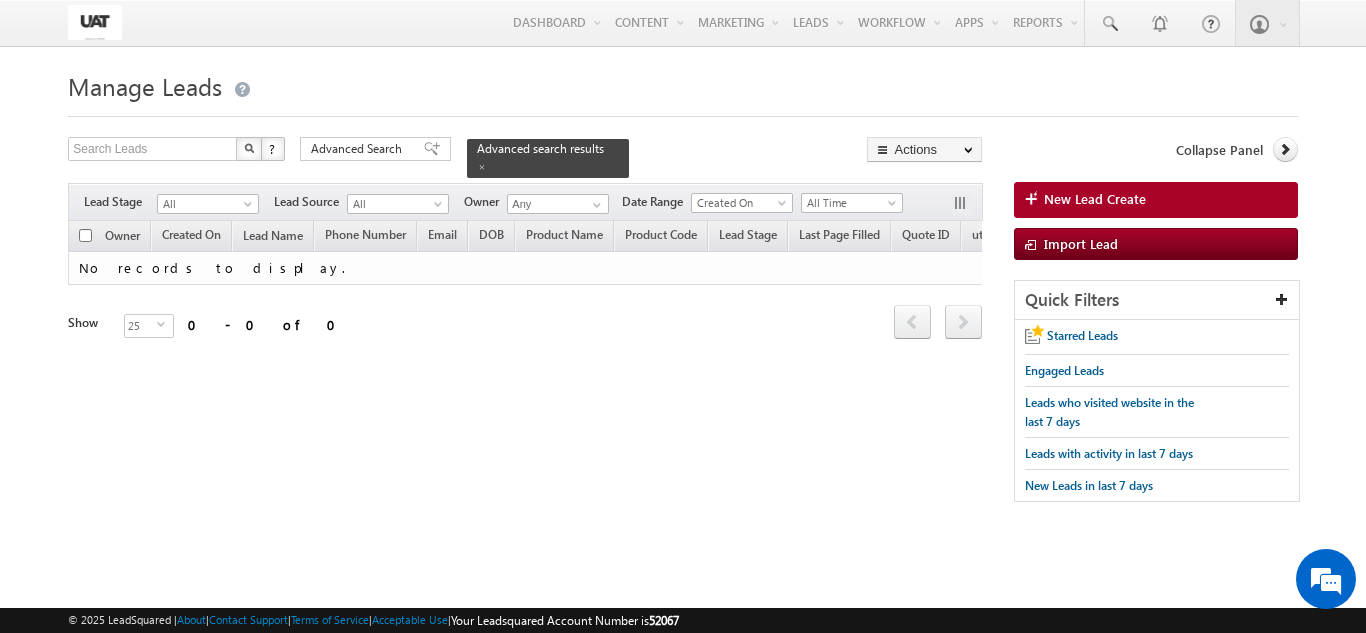 scroll, scrollTop: 0, scrollLeft: 2974, axis: horizontal 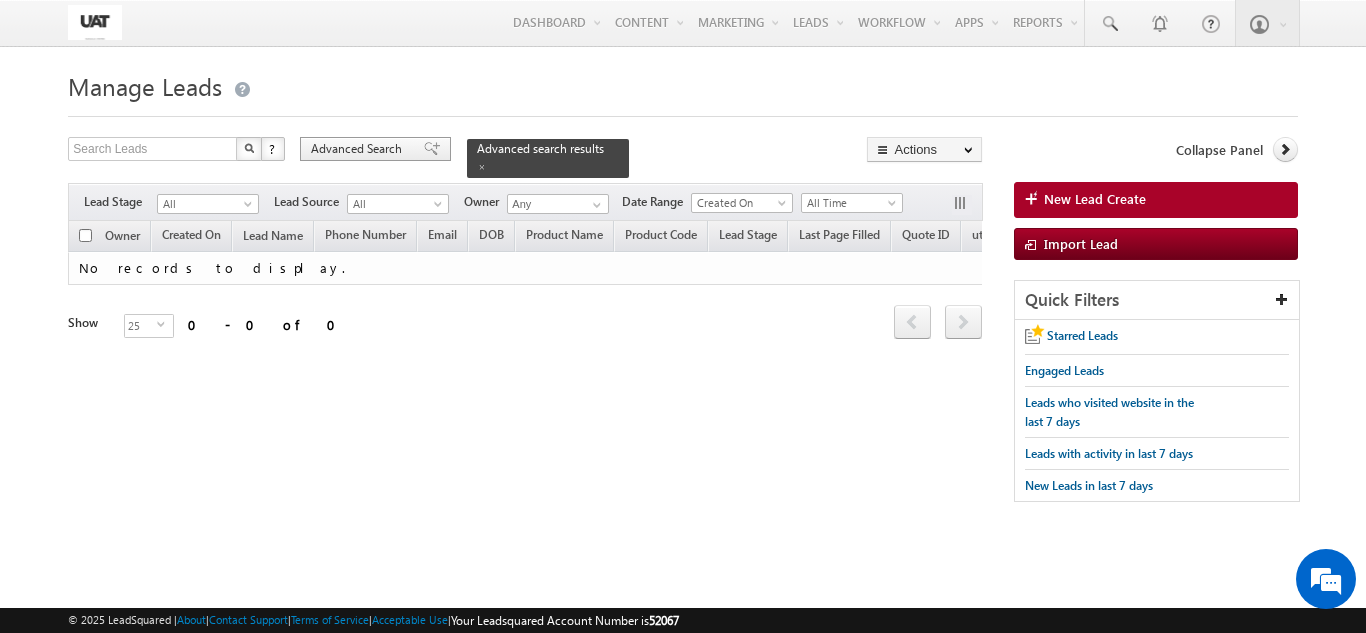 click on "Advanced Search" at bounding box center [359, 149] 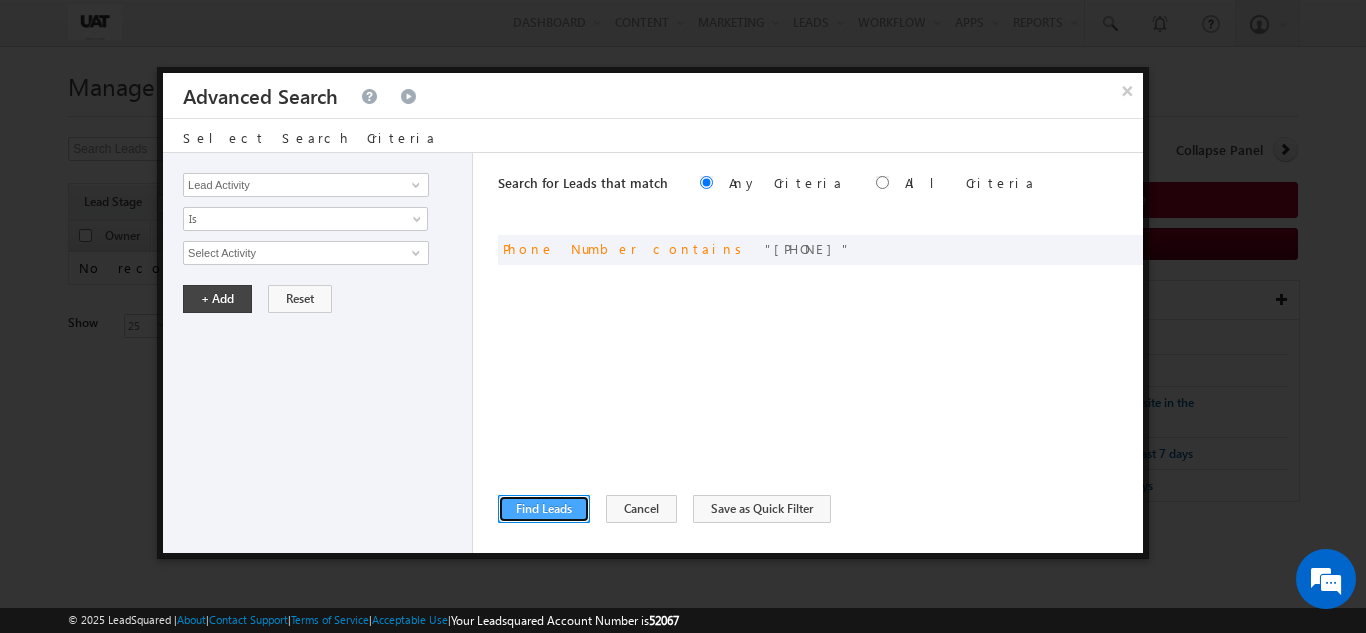 click on "Find Leads" at bounding box center [544, 509] 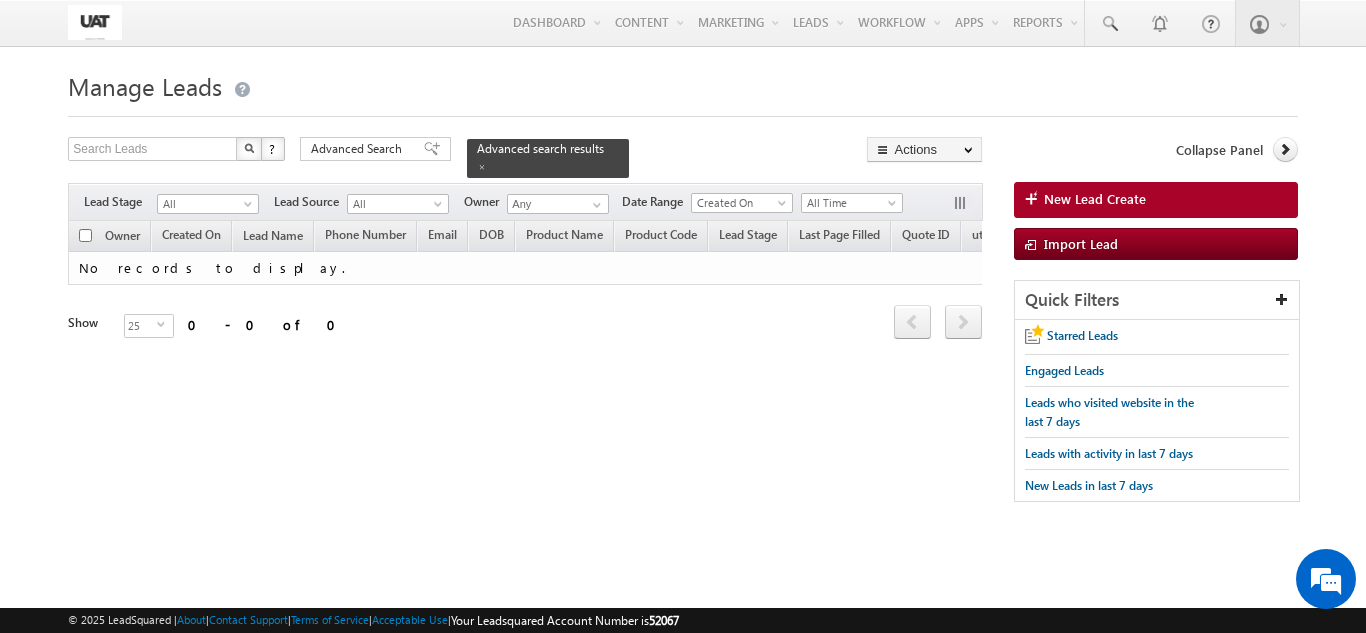 click on "No records to display." at bounding box center (1978, 268) 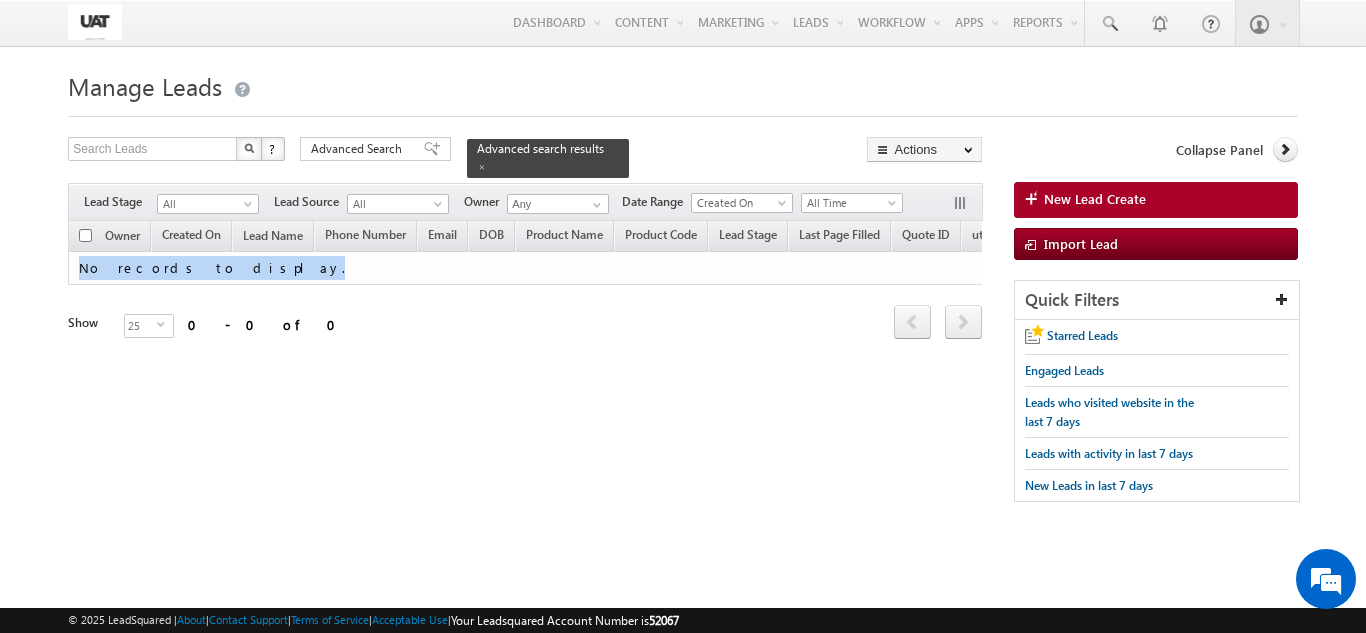 click on "No records to display." at bounding box center [1978, 268] 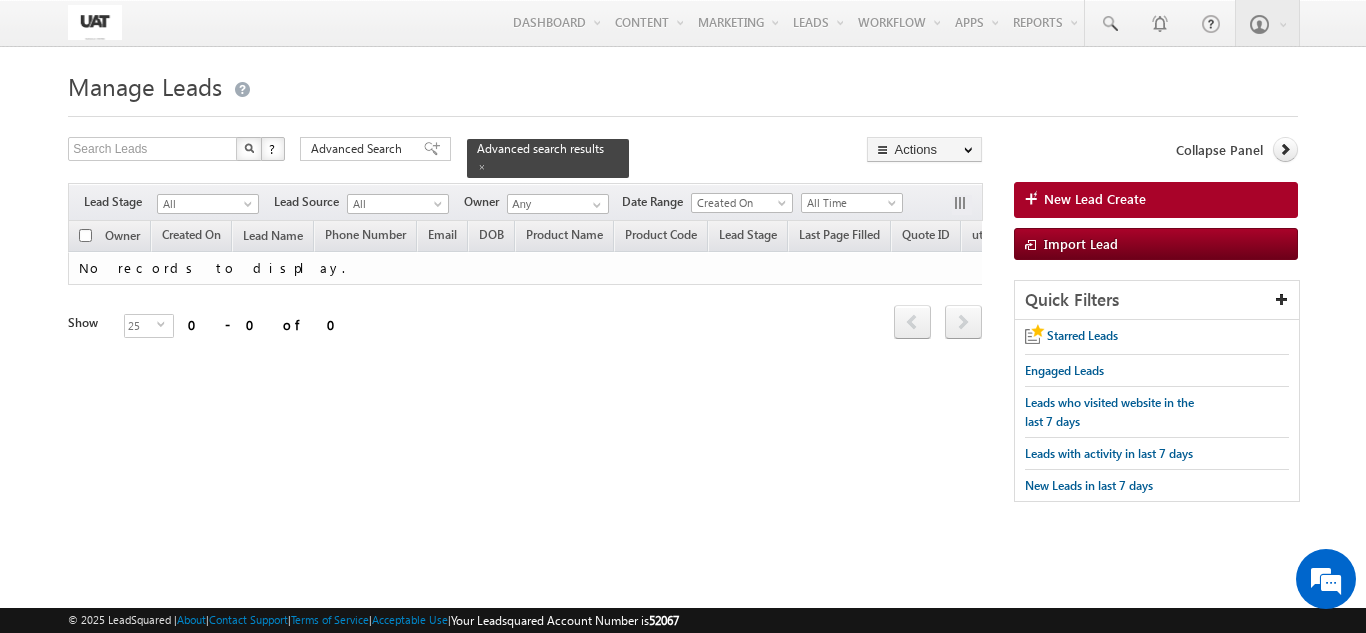 click on "[PRODUCT]    [DATE] [TIME]   [FIRST] [LAST]   [EMAIL]   [DATE]   [PRODUCT]   [CODE]   FRESH   choose-plan   [CODE]   [URL]   [NUMBER]     Online   Female   [NUMBER]                         [FIRST]     [NUMBER]   [NUMBER]           [NUMBER]   Monthly" at bounding box center (683, 282) 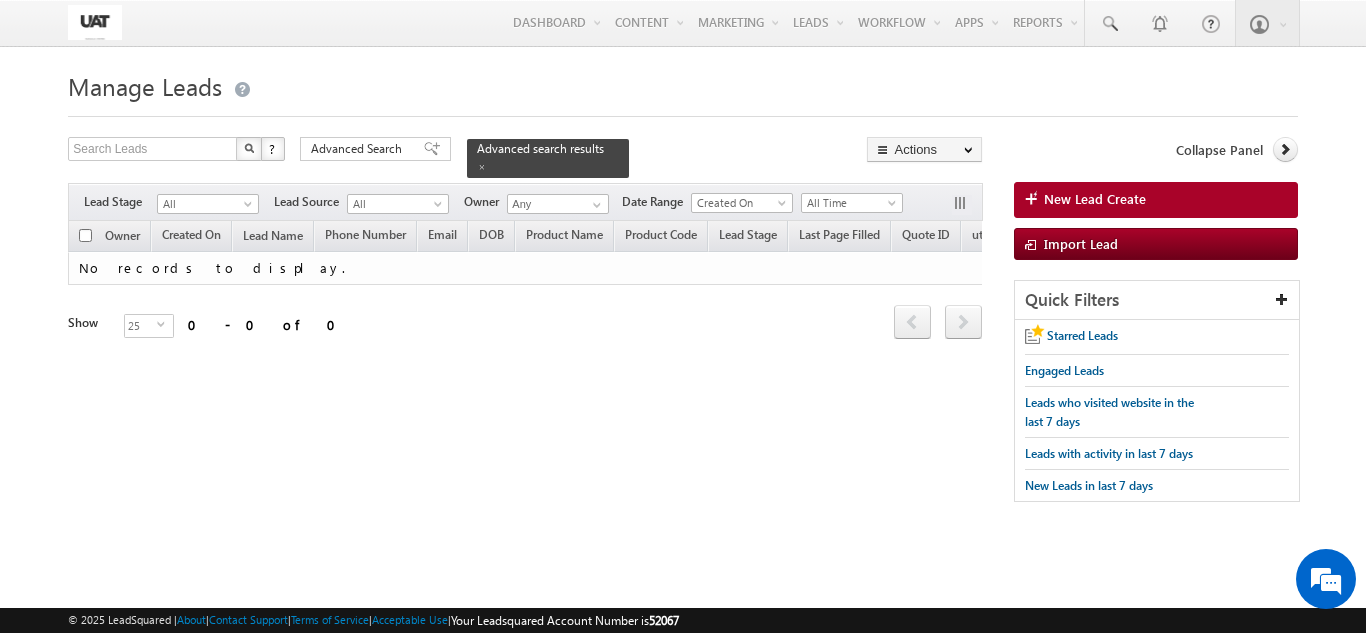 click on "[PRODUCT] [LAST]
[PRODUCT] [LAST] [LAST]
[PRODUCT] [LAST] X ? 0 [PRODUCT] found
[PRODUCT] [LAST]
[PRODUCT] [LAST]
[PRODUCT] [LAST]" at bounding box center [682, 315] 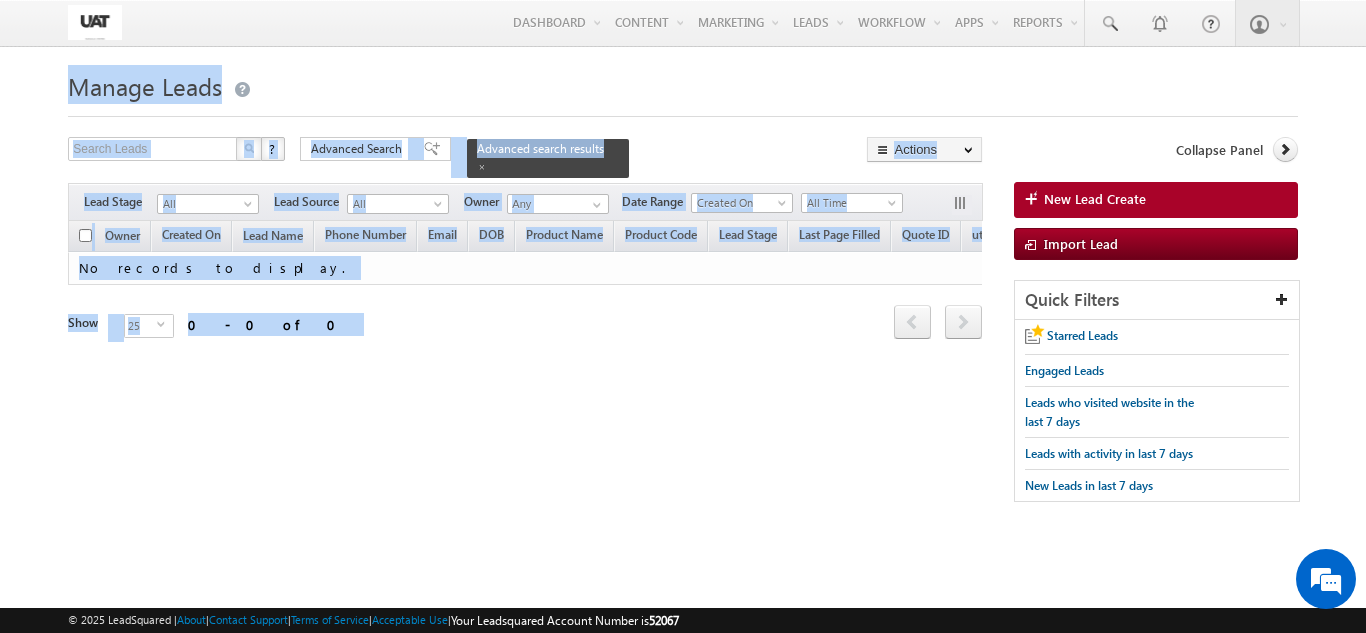 drag, startPoint x: 208, startPoint y: 524, endPoint x: 0, endPoint y: 81, distance: 489.40067 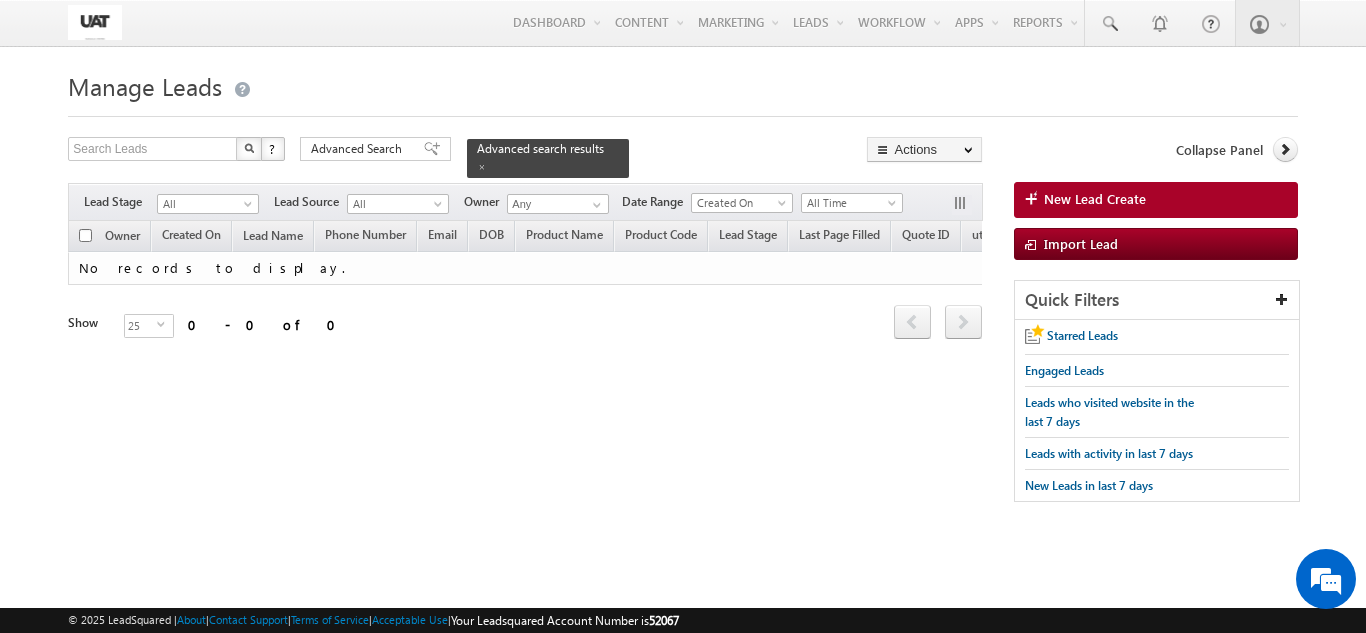 click on "[PRODUCT]    [DATE] [TIME]   [FIRST] [LAST]   [EMAIL]   [DATE]   [PRODUCT]   [CODE]   FRESH   choose-plan   [CODE]   [URL]   [NUMBER]     Online   Female   [NUMBER]                         [FIRST]     [NUMBER]   [NUMBER]           [NUMBER]   Monthly" at bounding box center [683, 282] 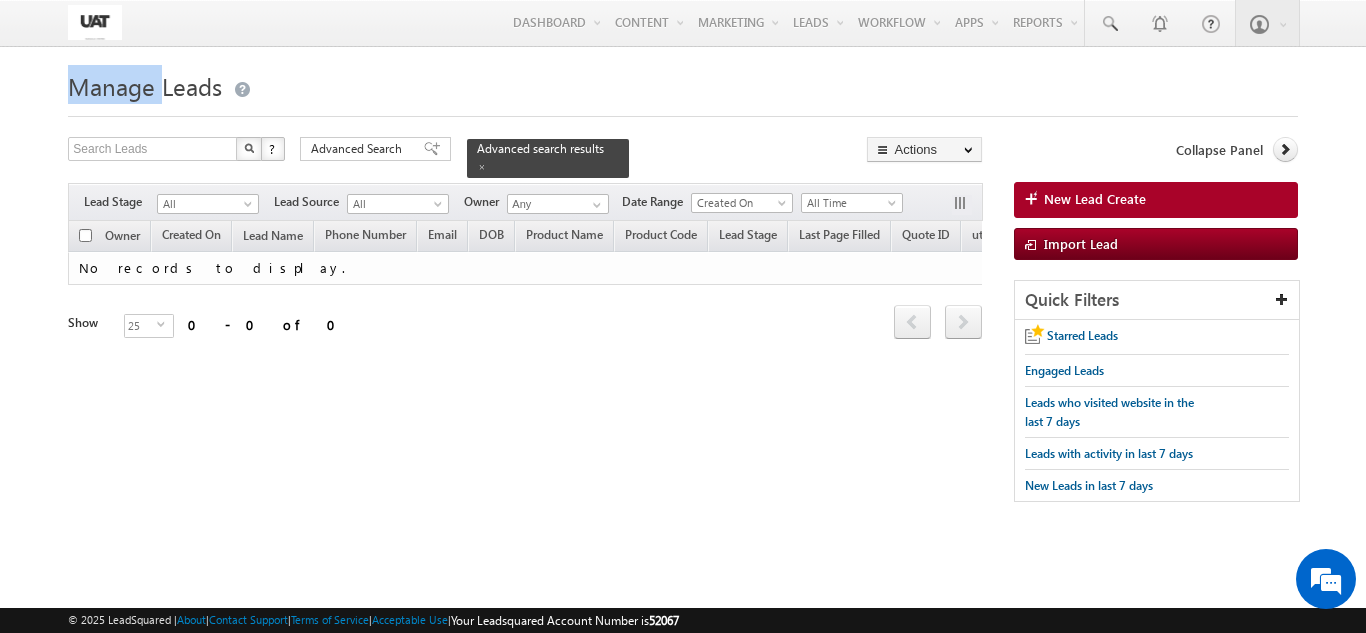 click on "[PRODUCT]    [DATE] [TIME]   [FIRST] [LAST]   [EMAIL]   [DATE]   [PRODUCT]   [CODE]   FRESH   choose-plan   [CODE]   [URL]   [NUMBER]     Online   Female   [NUMBER]                         [FIRST]     [NUMBER]   [NUMBER]           [NUMBER]   Monthly" at bounding box center (683, 282) 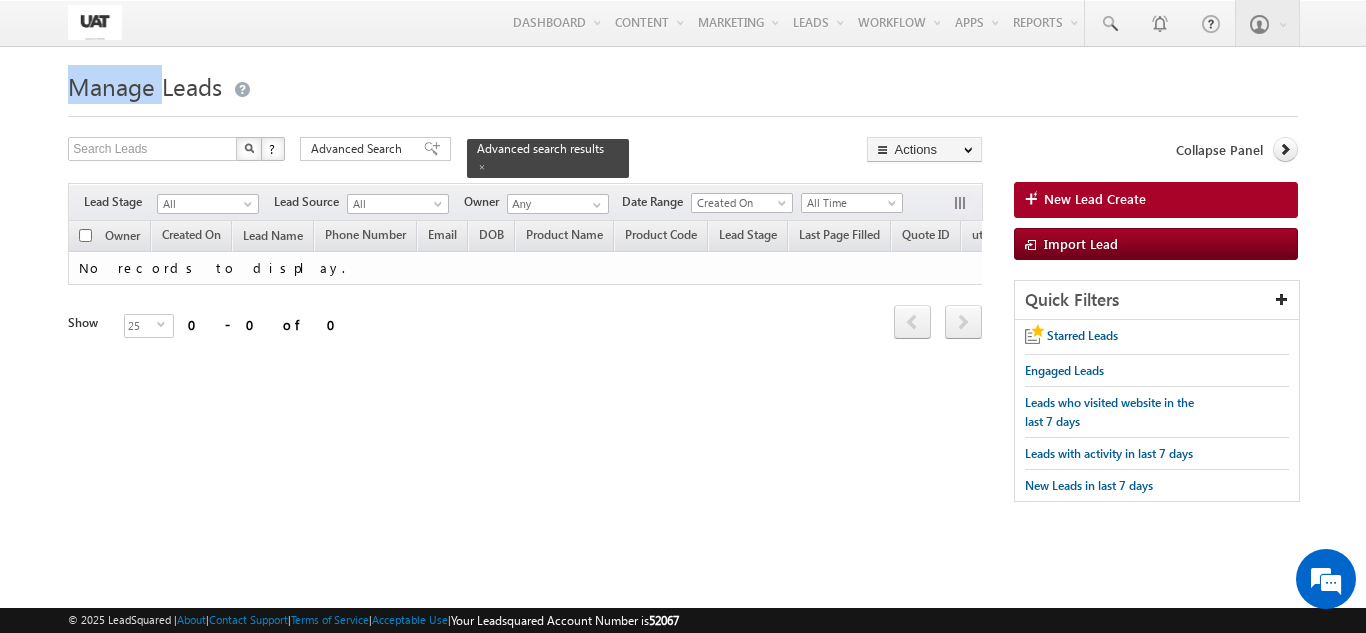 drag, startPoint x: 0, startPoint y: 77, endPoint x: 366, endPoint y: 628, distance: 661.4809 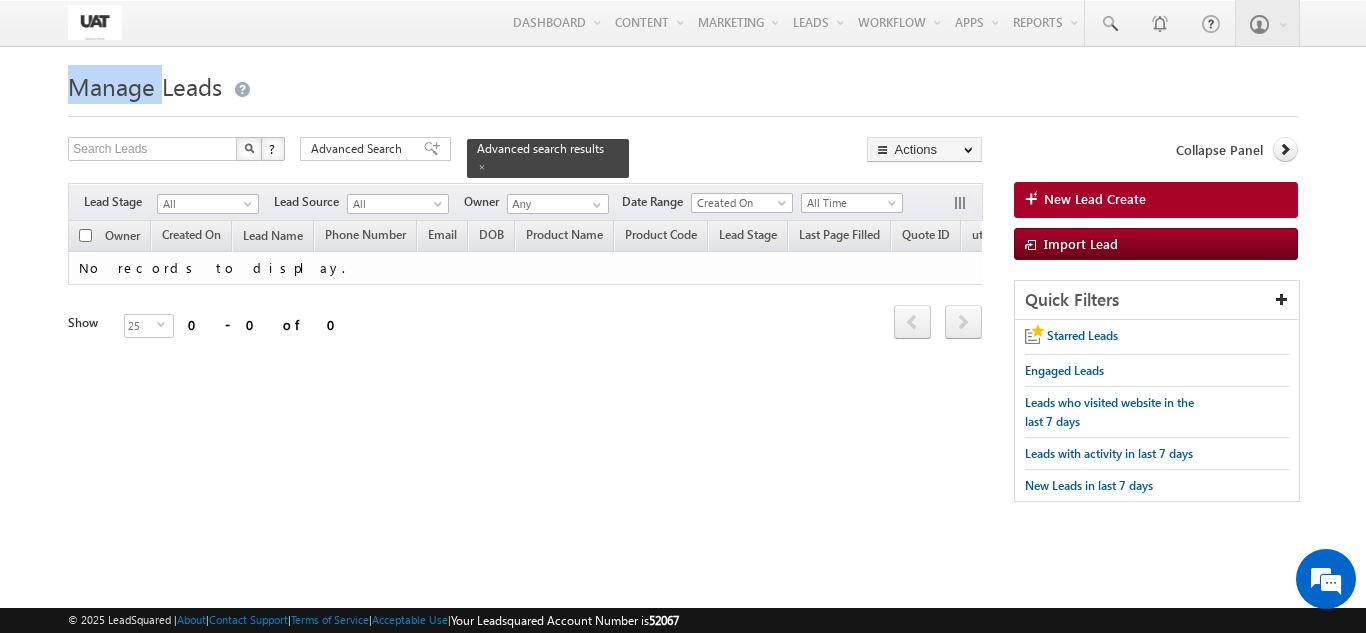 click on "Search Leads X ?   0 results found
Advanced Search
Advanced Search
Advanced search results
Actions" at bounding box center [682, 329] 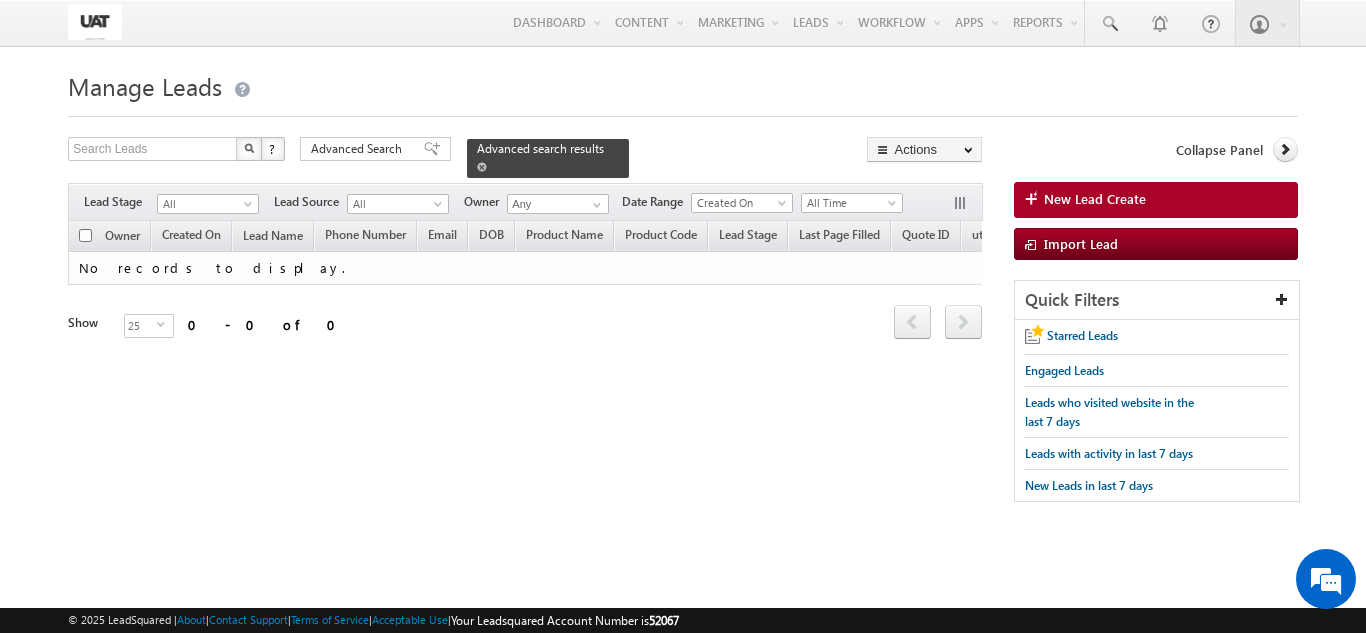 click on "Advanced search results" at bounding box center (548, 158) 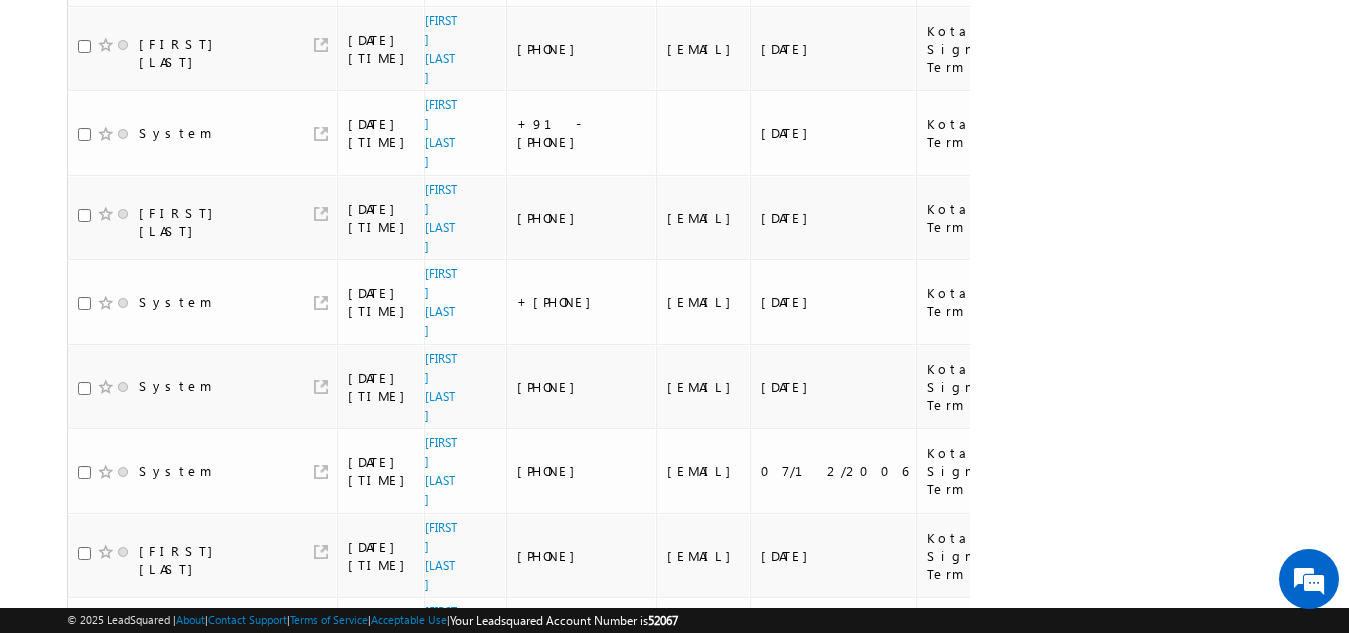 scroll, scrollTop: 1405, scrollLeft: 0, axis: vertical 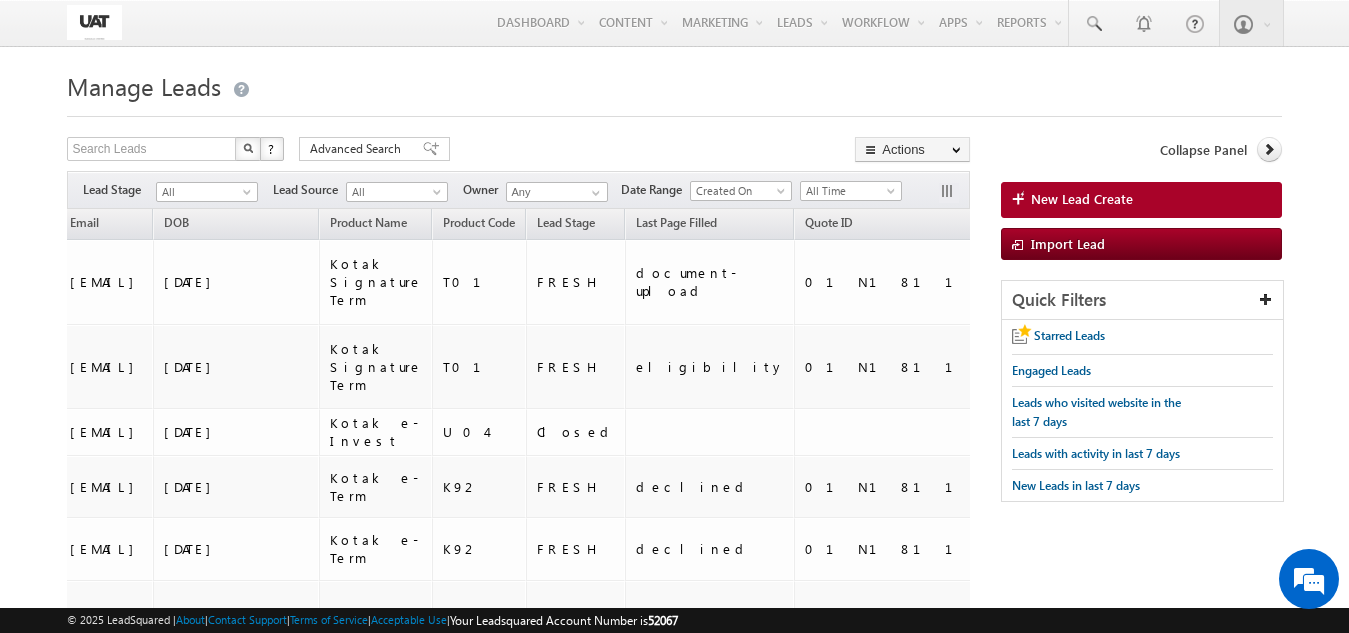 click on "Filters
Lead Stage
All All
Lead Source
All All
Owner
Any Any
Date Range Go maxdate" at bounding box center (518, 190) 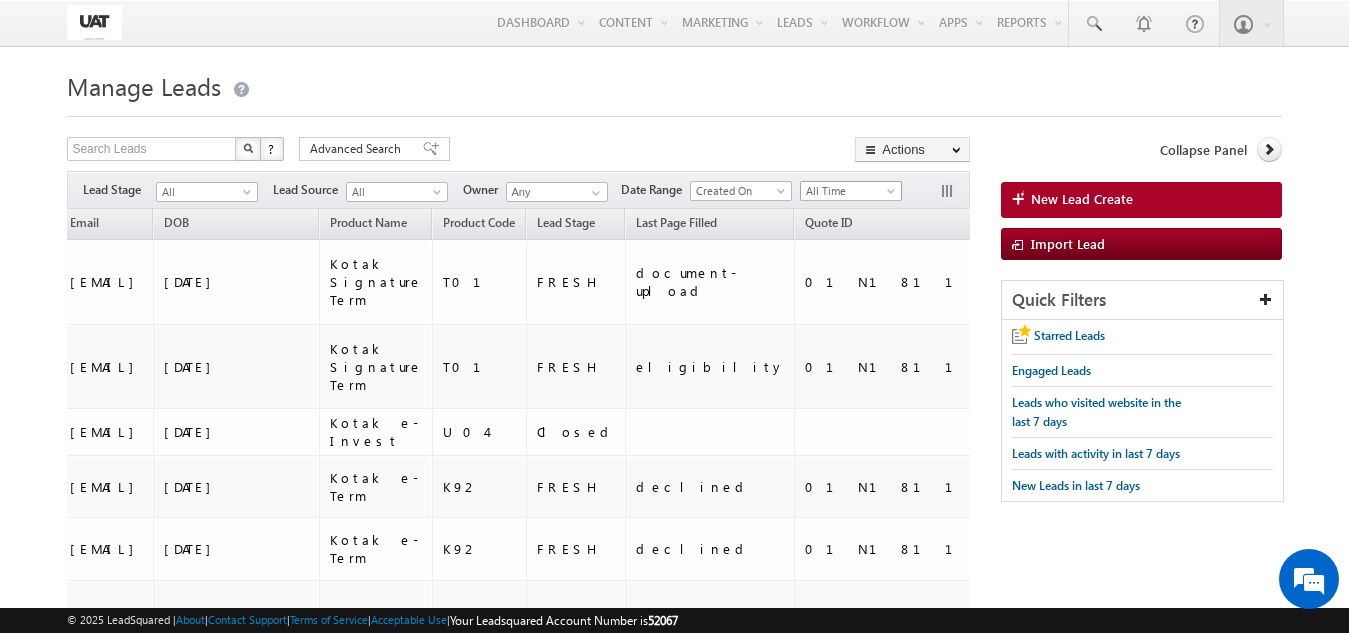 click on "All Time" at bounding box center (848, 191) 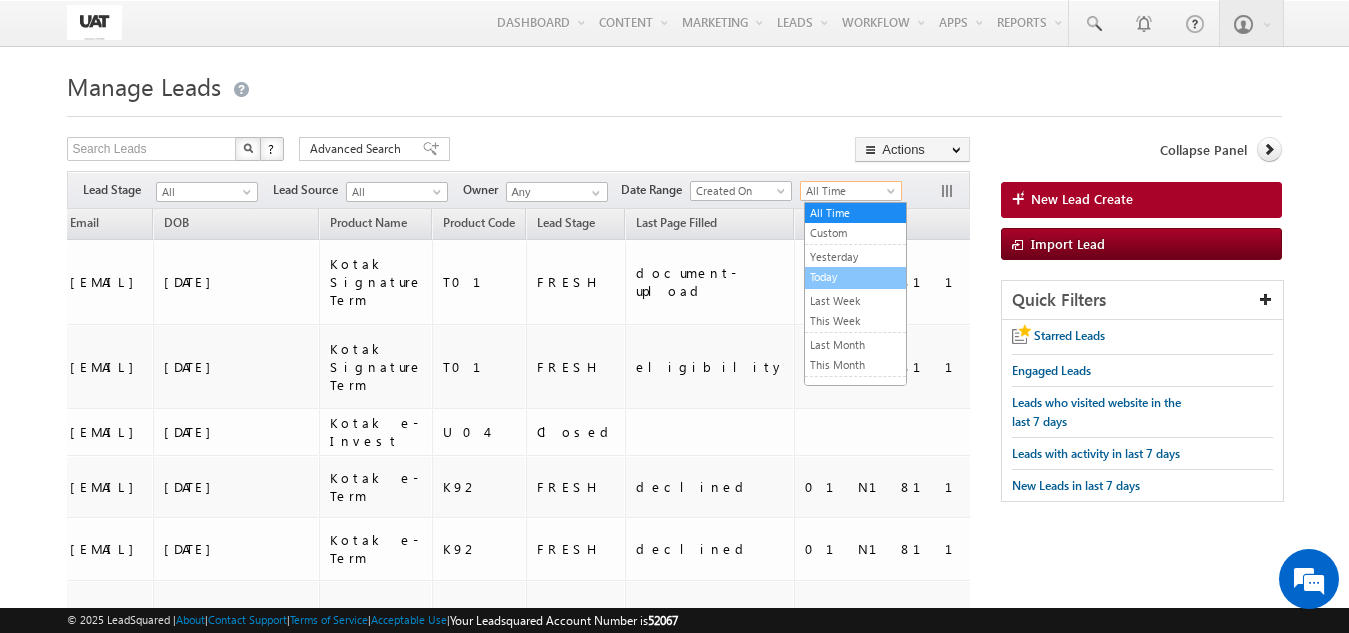 click on "Today" at bounding box center (855, 277) 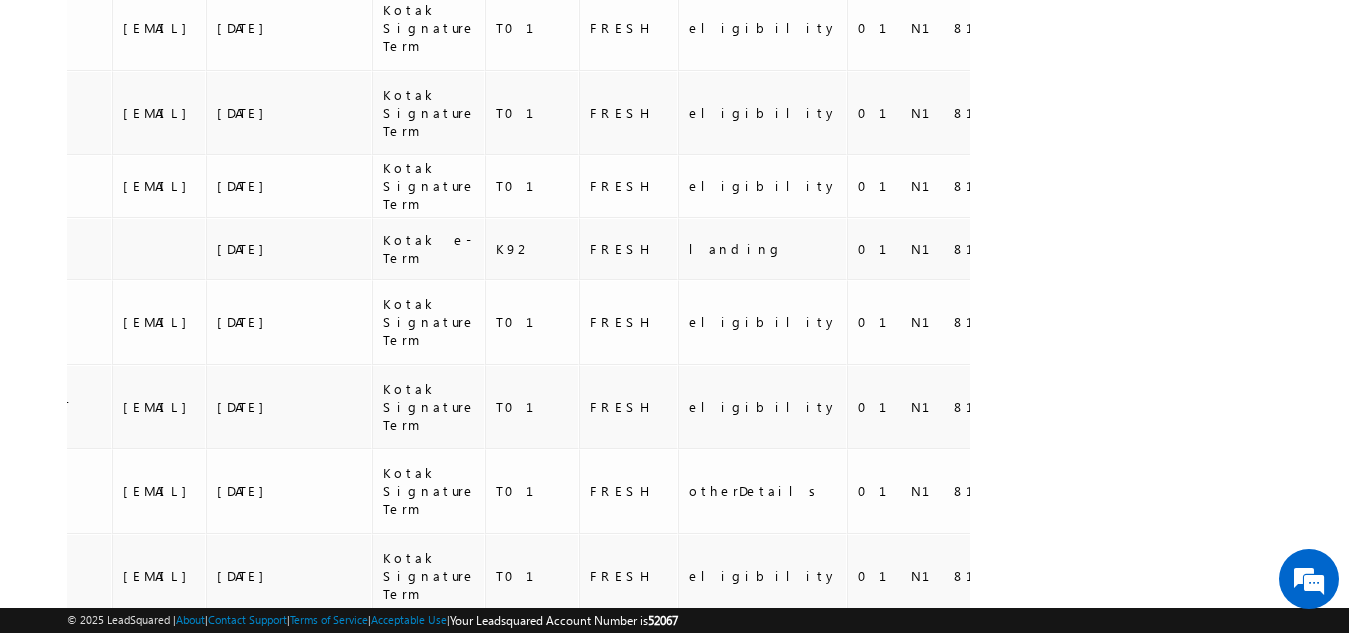 scroll, scrollTop: 1369, scrollLeft: 0, axis: vertical 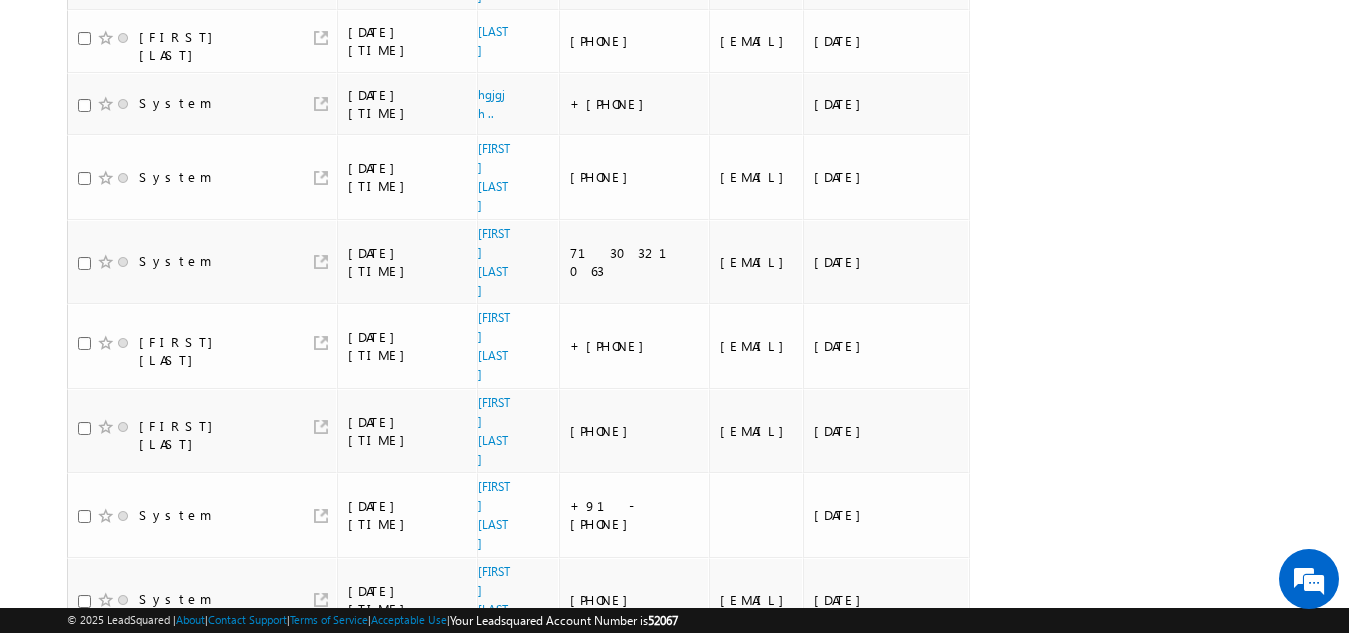 drag, startPoint x: 624, startPoint y: 419, endPoint x: 448, endPoint y: 407, distance: 176.40862 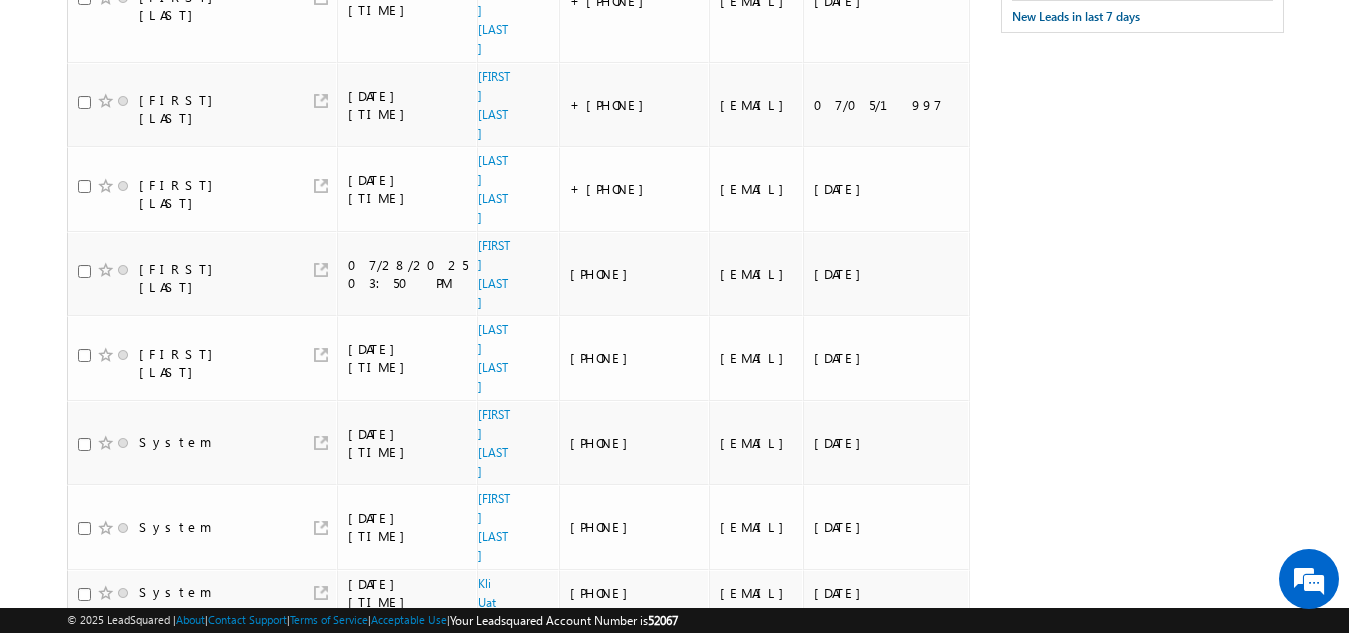 scroll, scrollTop: 0, scrollLeft: 0, axis: both 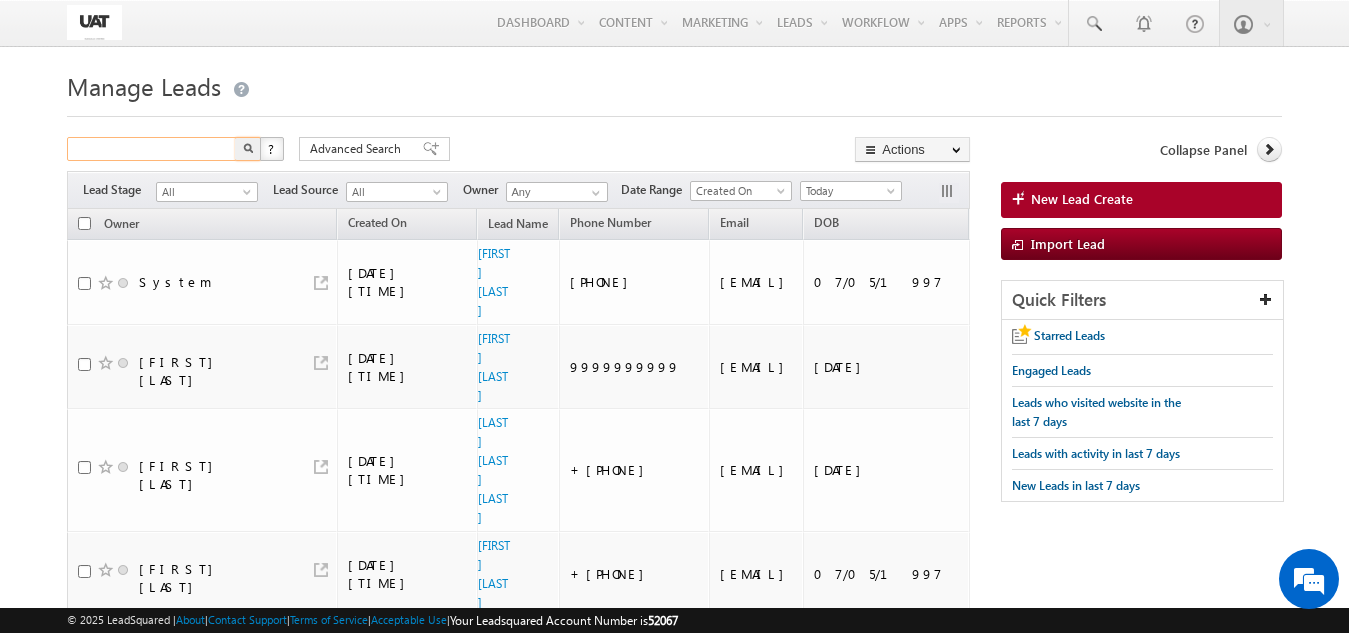 click at bounding box center (152, 149) 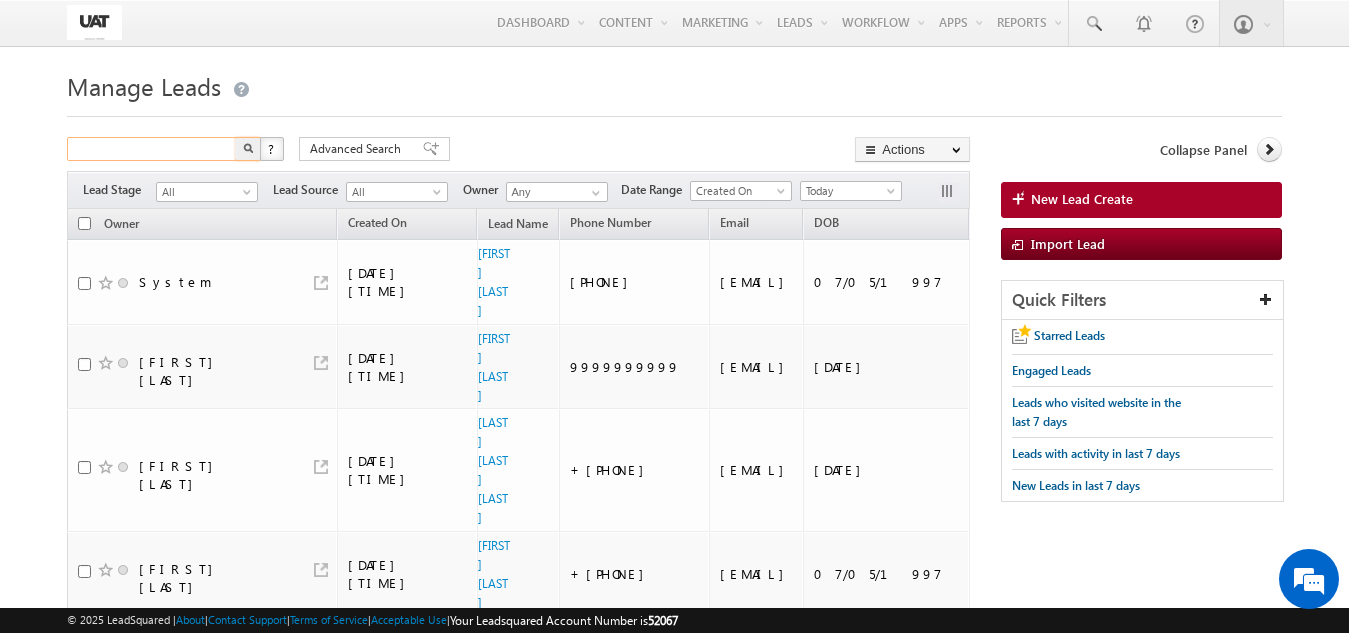 paste on "[PHONE]" 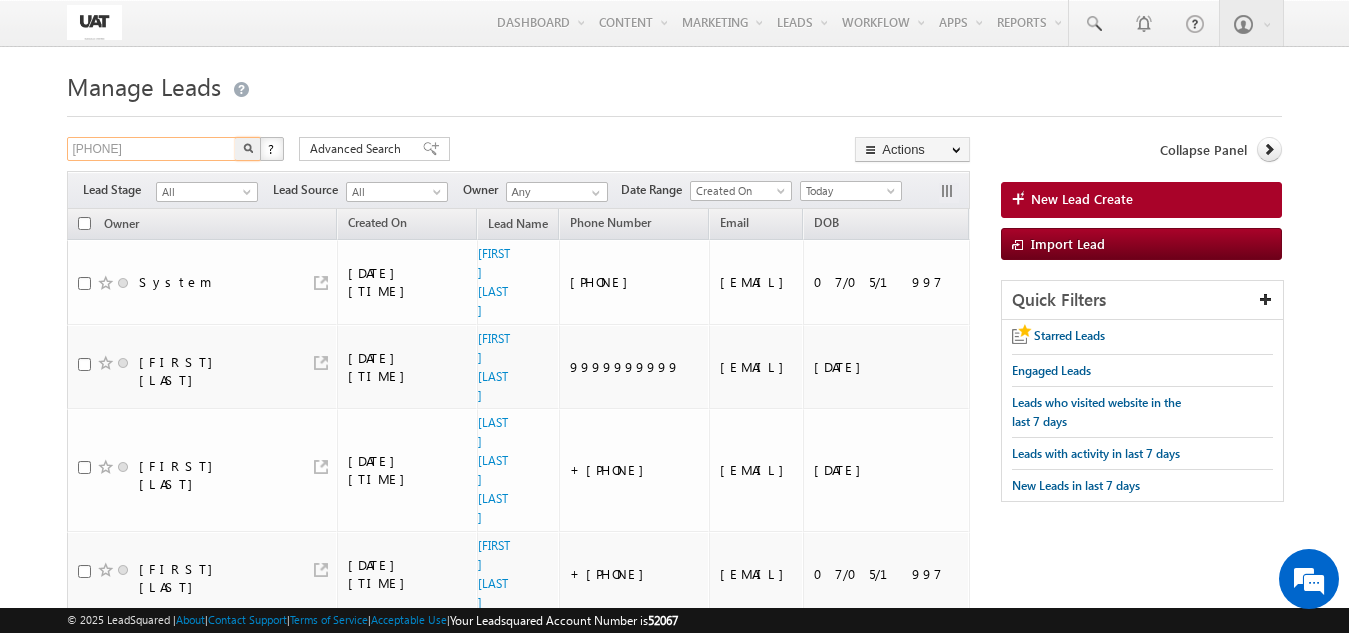 type on "[PHONE]" 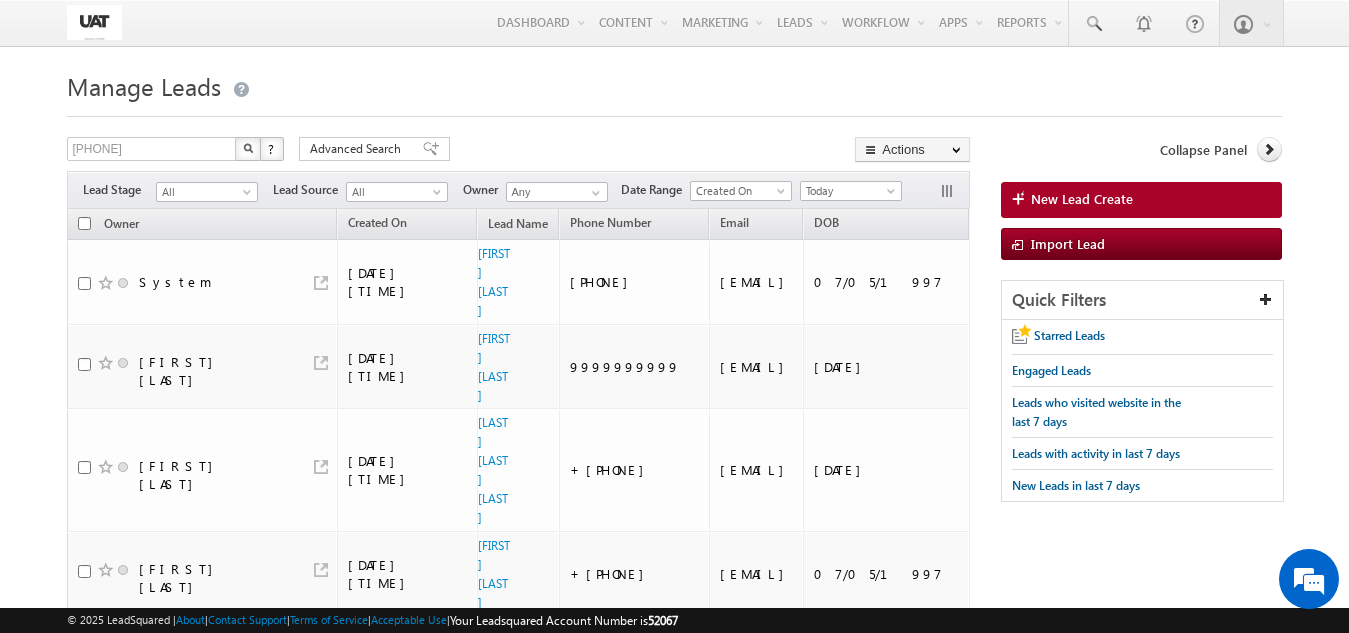 click at bounding box center [248, 148] 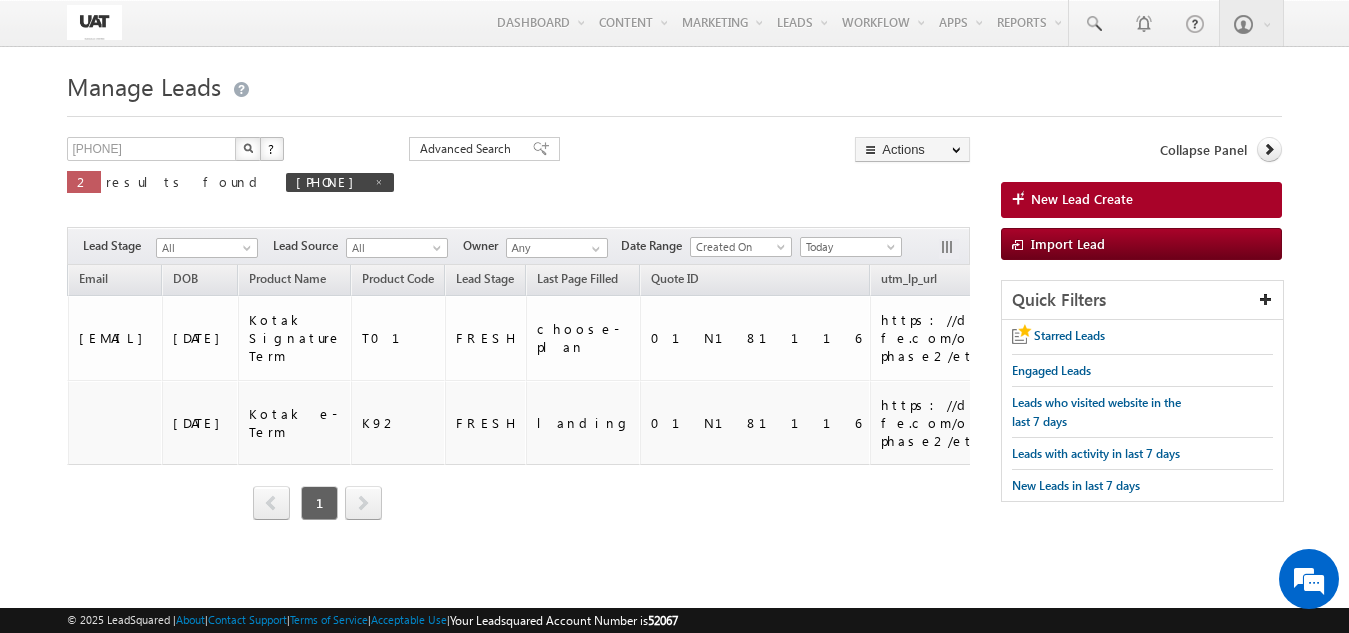 scroll, scrollTop: 0, scrollLeft: 613, axis: horizontal 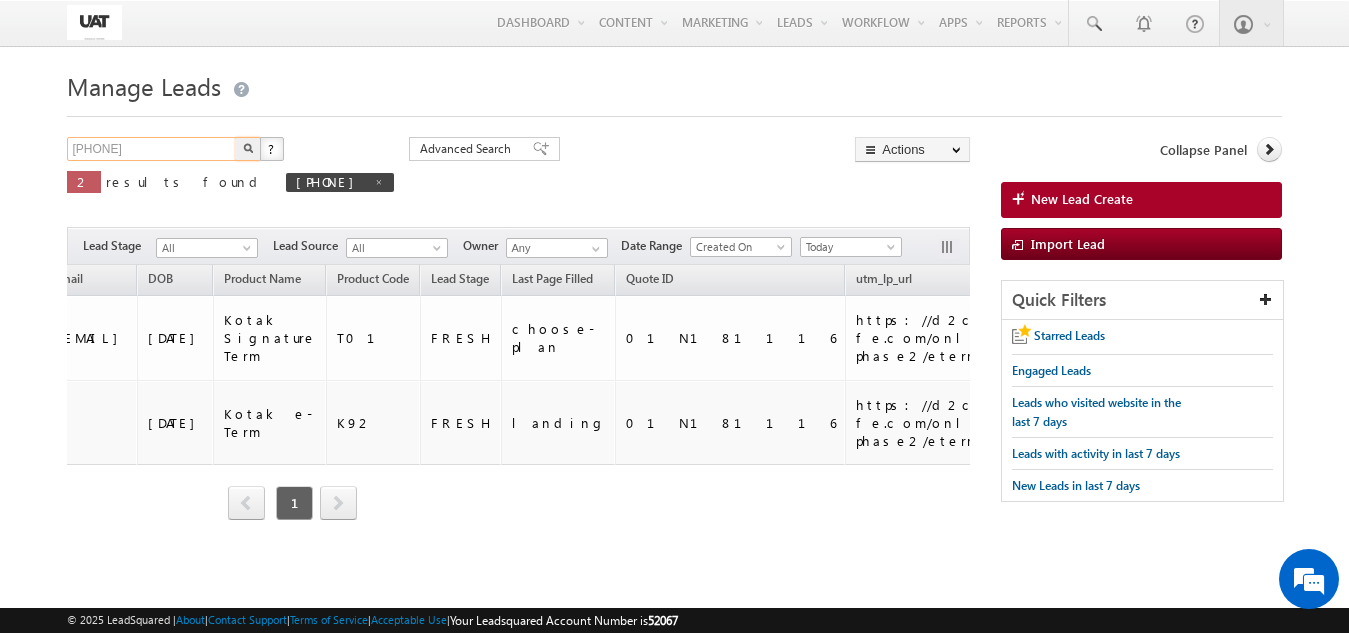 drag, startPoint x: 154, startPoint y: 143, endPoint x: 58, endPoint y: 150, distance: 96.25487 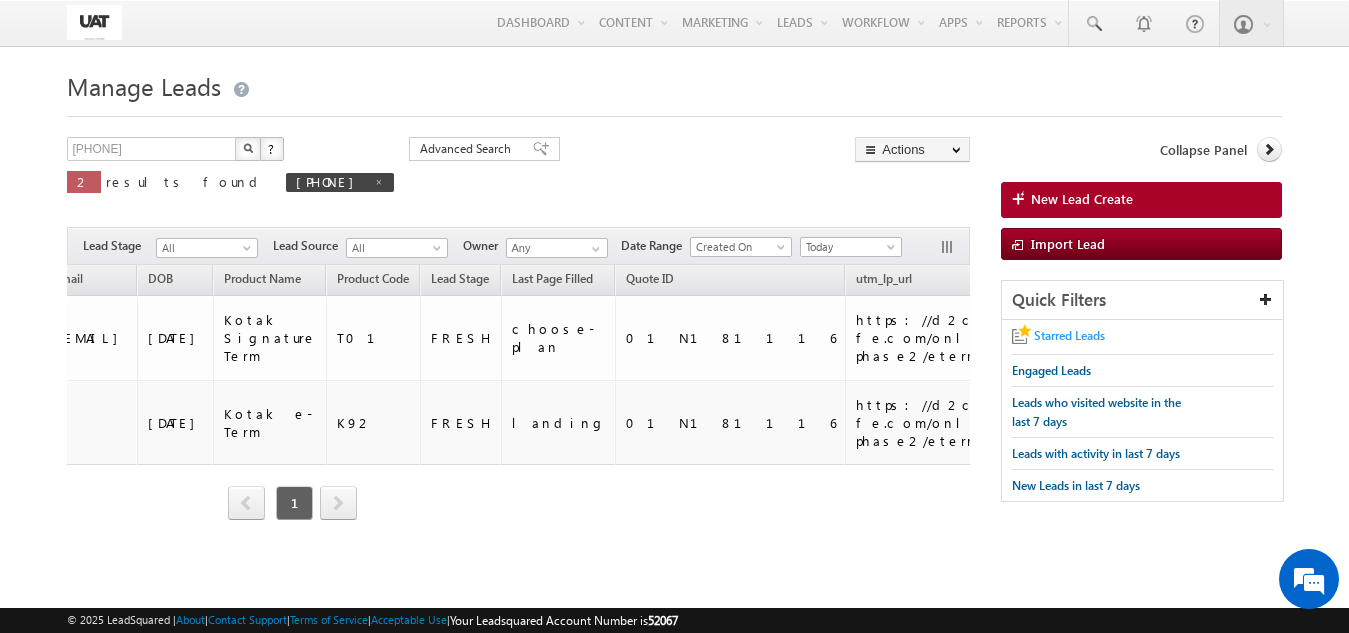 click on "Starred Leads" at bounding box center (1069, 335) 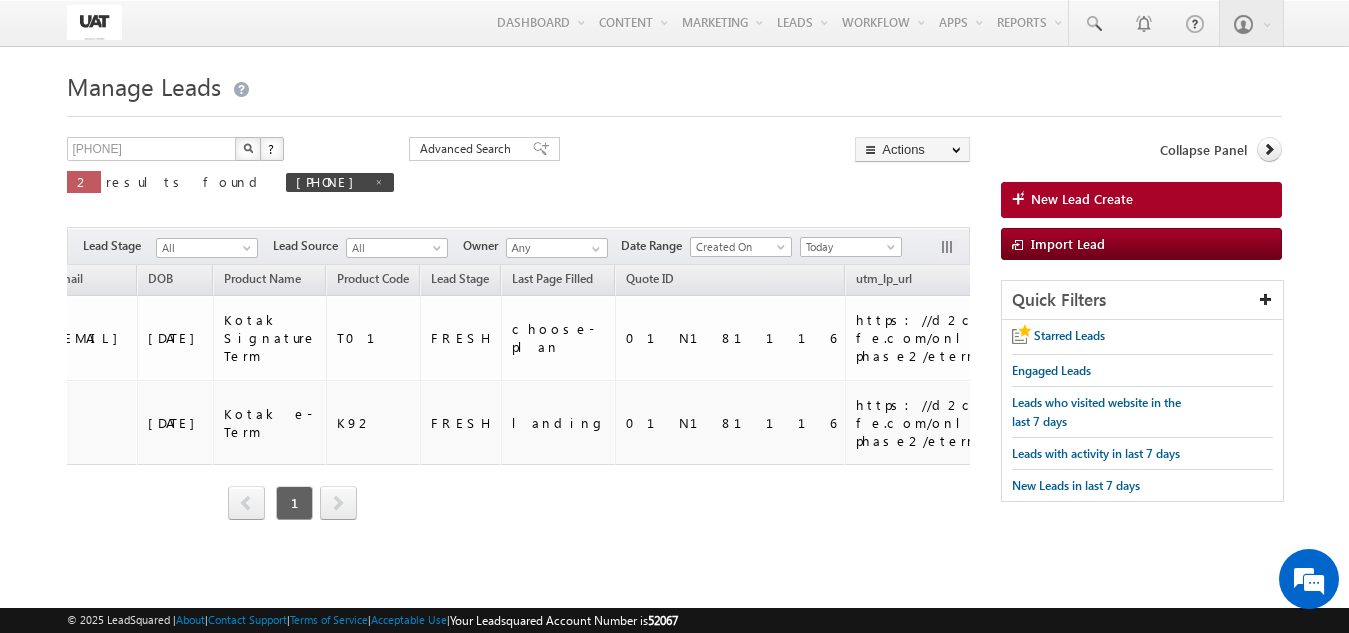 drag, startPoint x: 293, startPoint y: 561, endPoint x: 208, endPoint y: 548, distance: 85.98837 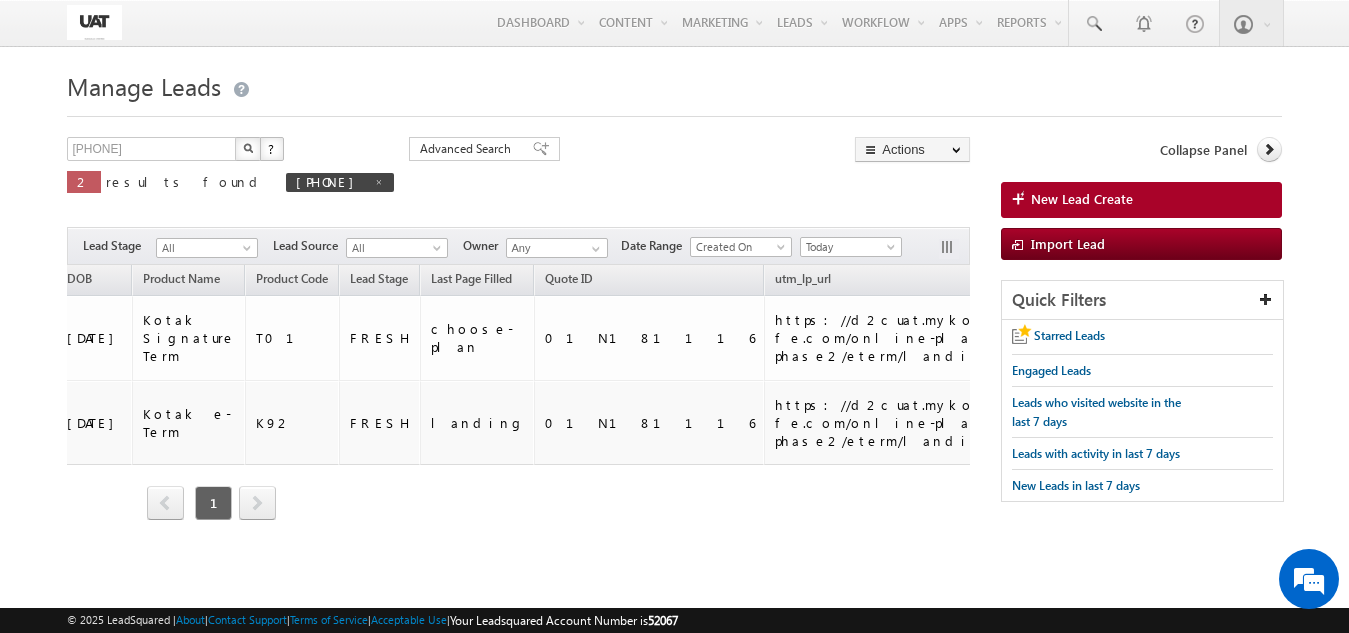 scroll, scrollTop: 0, scrollLeft: 705, axis: horizontal 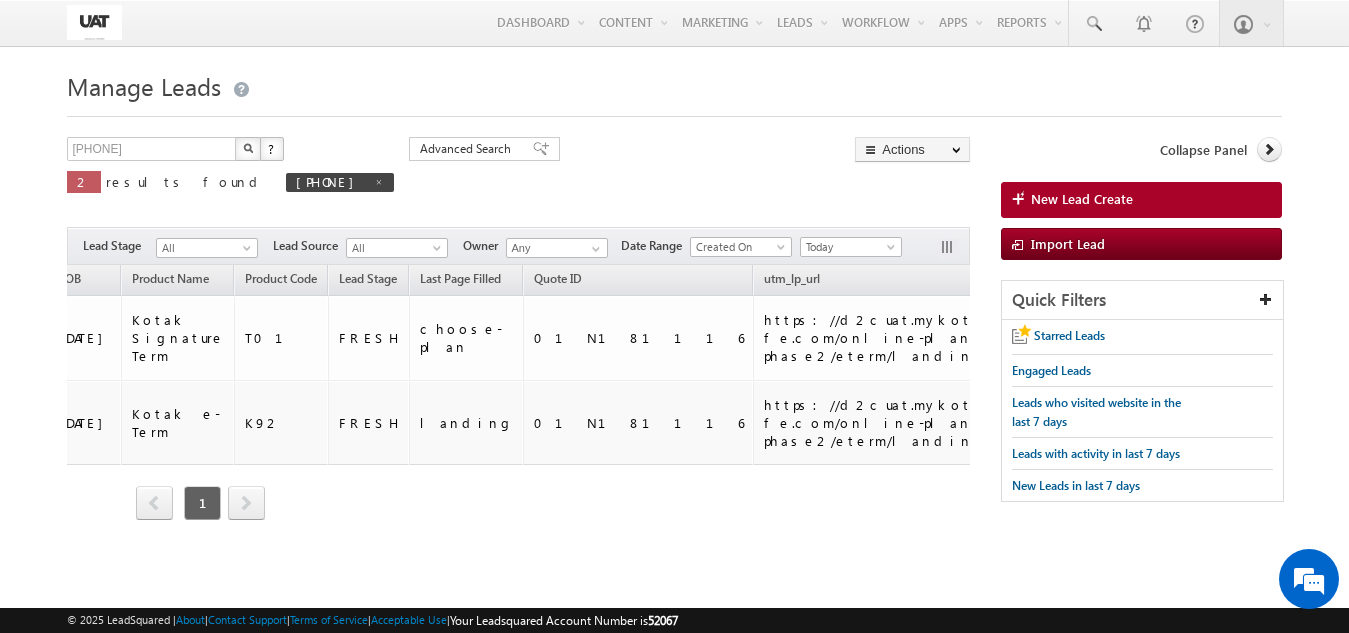click on "[PRODUCT] [LAST]
[LEAD] [LAST]
(sorted descending)
[LEAD] [LAST]
[PHONE]
[EMAIL] [DATE] [PRODUCT] [GENDER]" at bounding box center (518, 408) 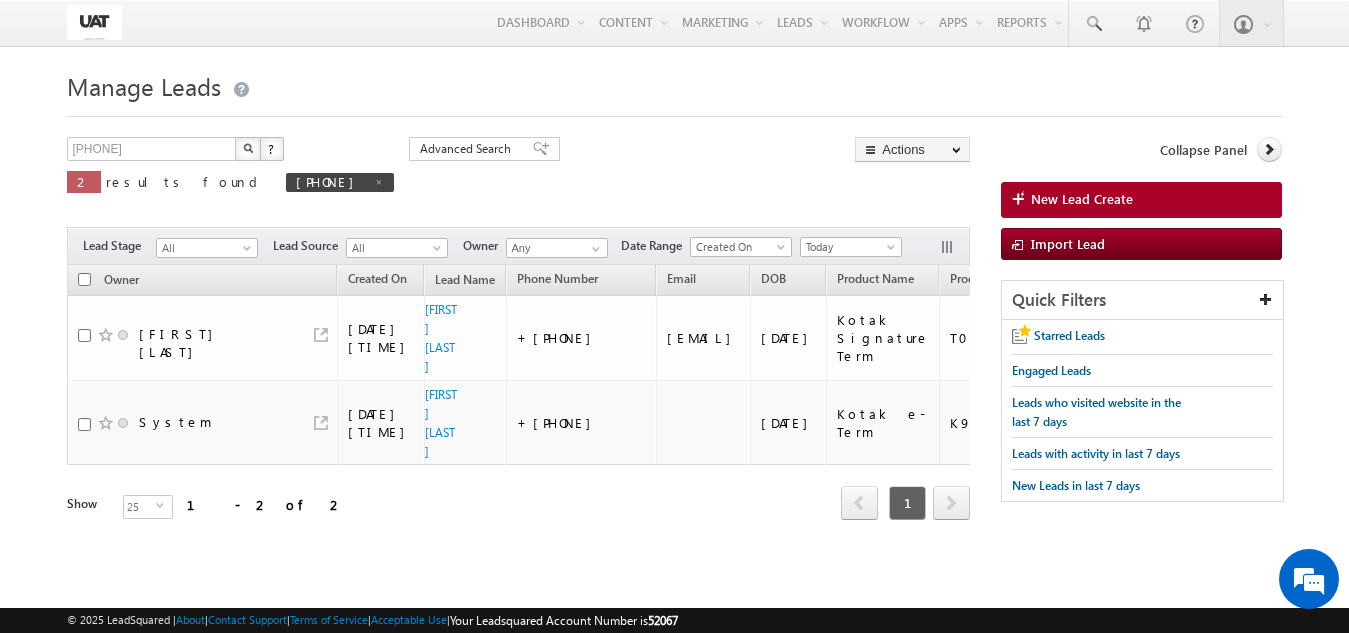scroll, scrollTop: 0, scrollLeft: 3502, axis: horizontal 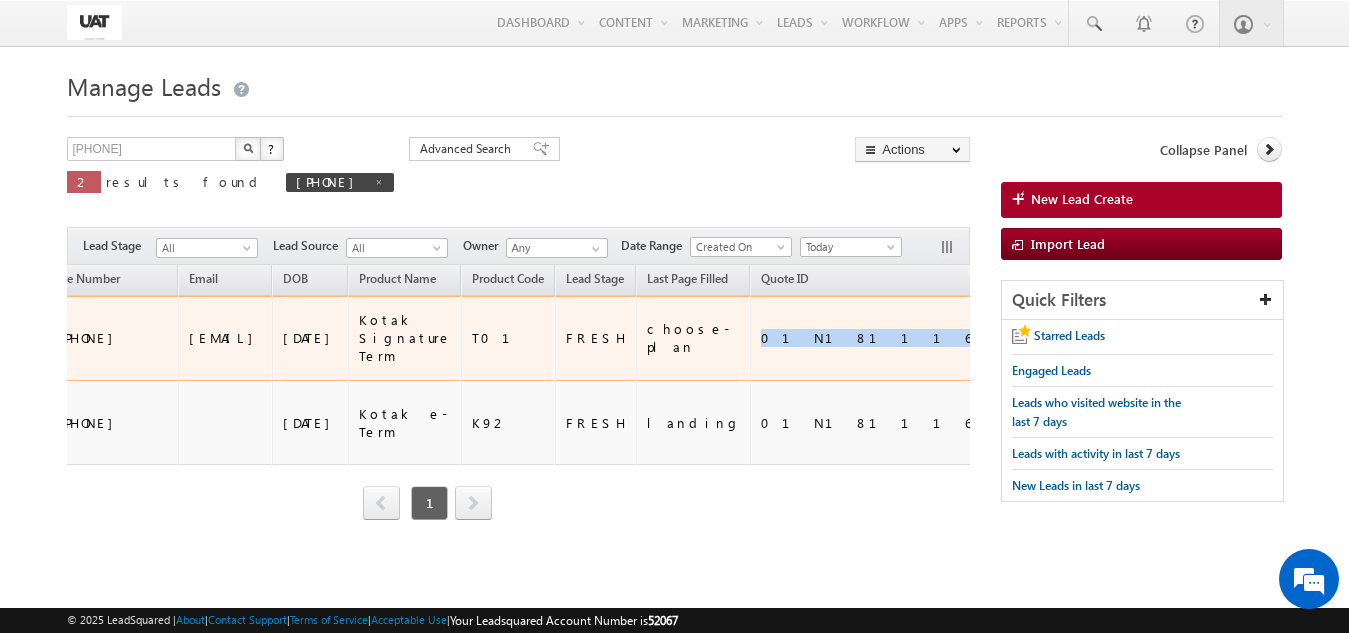 drag, startPoint x: 882, startPoint y: 334, endPoint x: 852, endPoint y: 336, distance: 30.066593 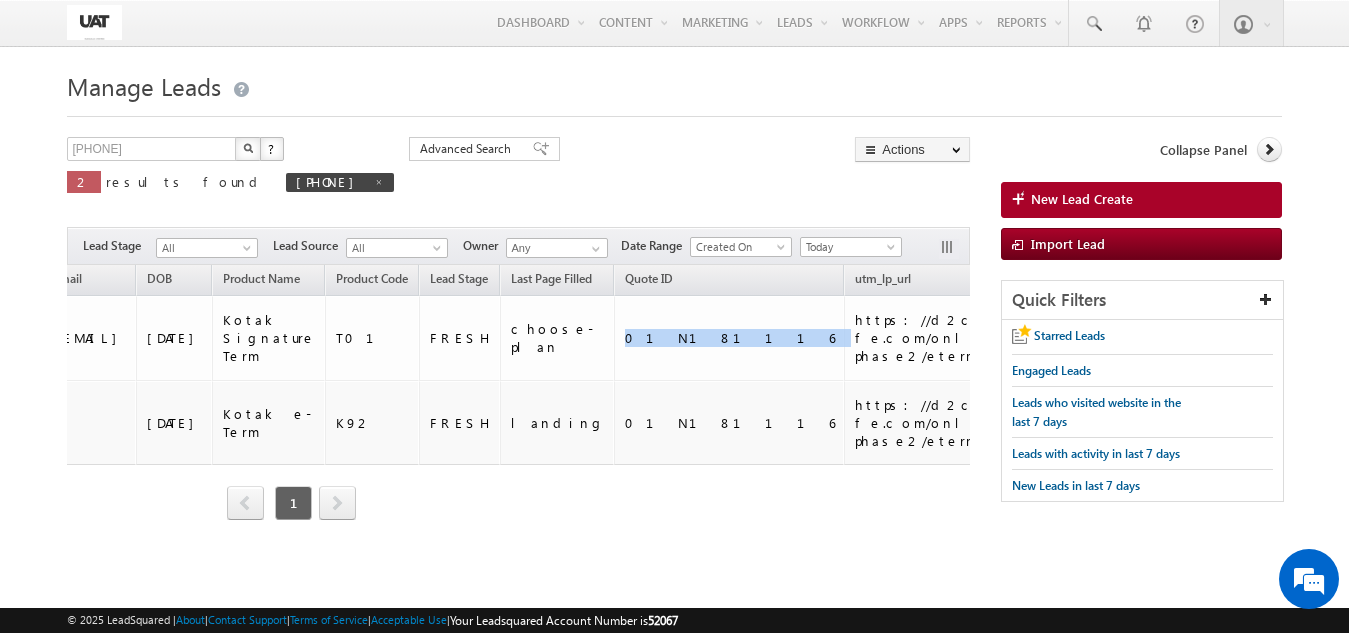 scroll, scrollTop: 0, scrollLeft: 466, axis: horizontal 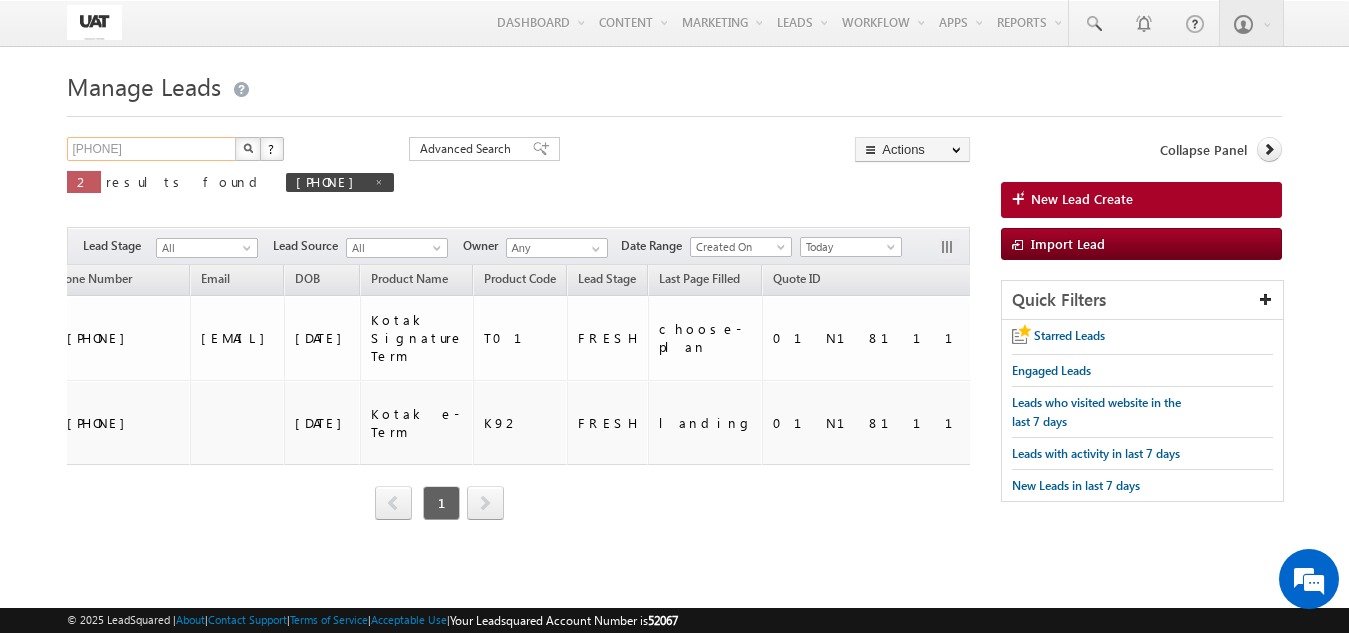 drag, startPoint x: 139, startPoint y: 151, endPoint x: 0, endPoint y: 143, distance: 139.23003 